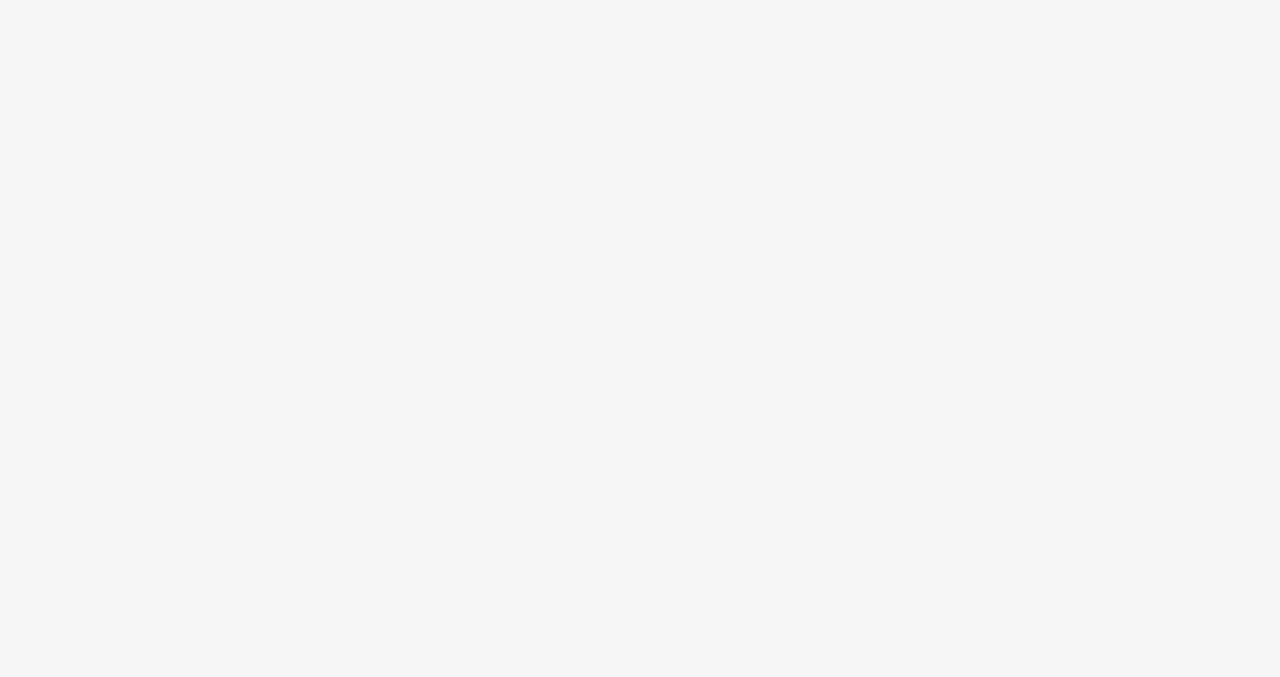 scroll, scrollTop: 0, scrollLeft: 0, axis: both 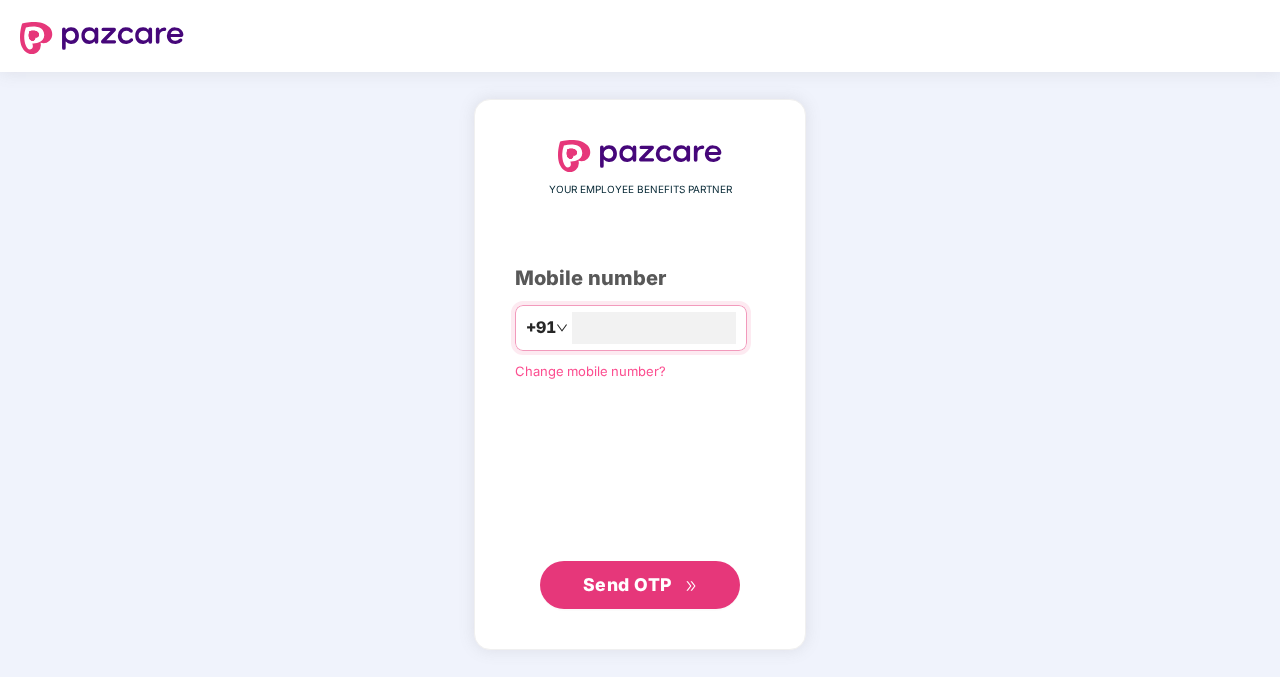 type on "**********" 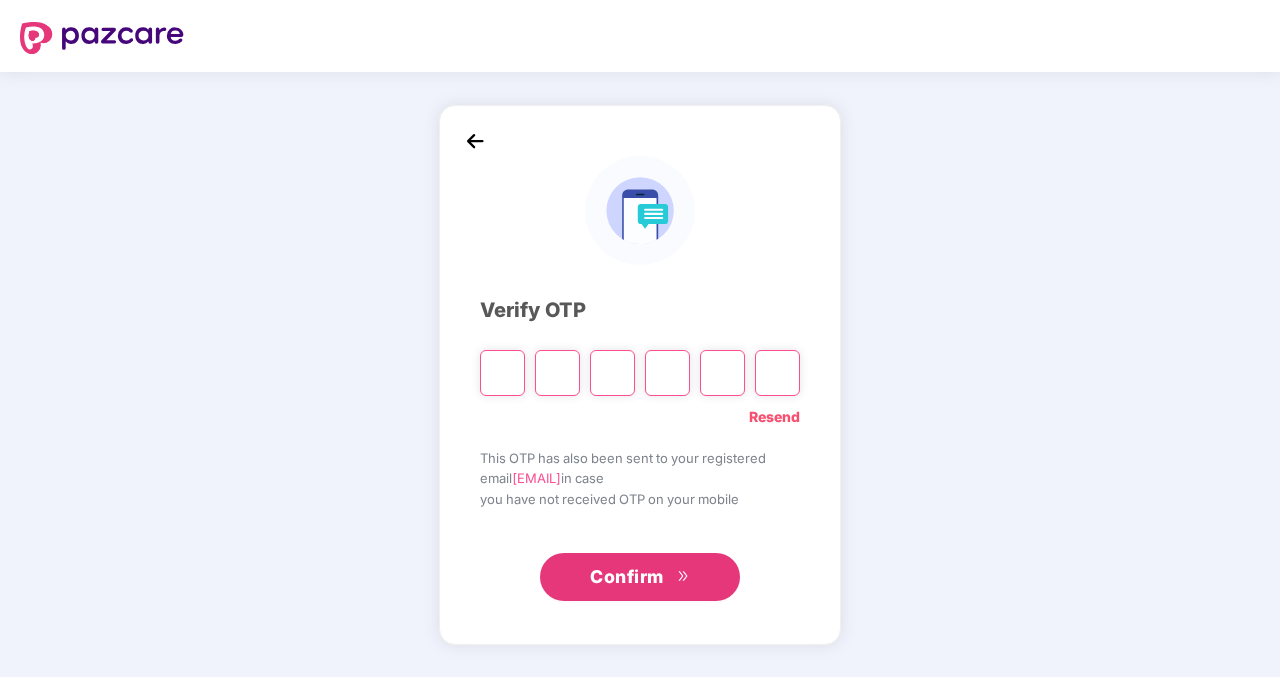 type on "*" 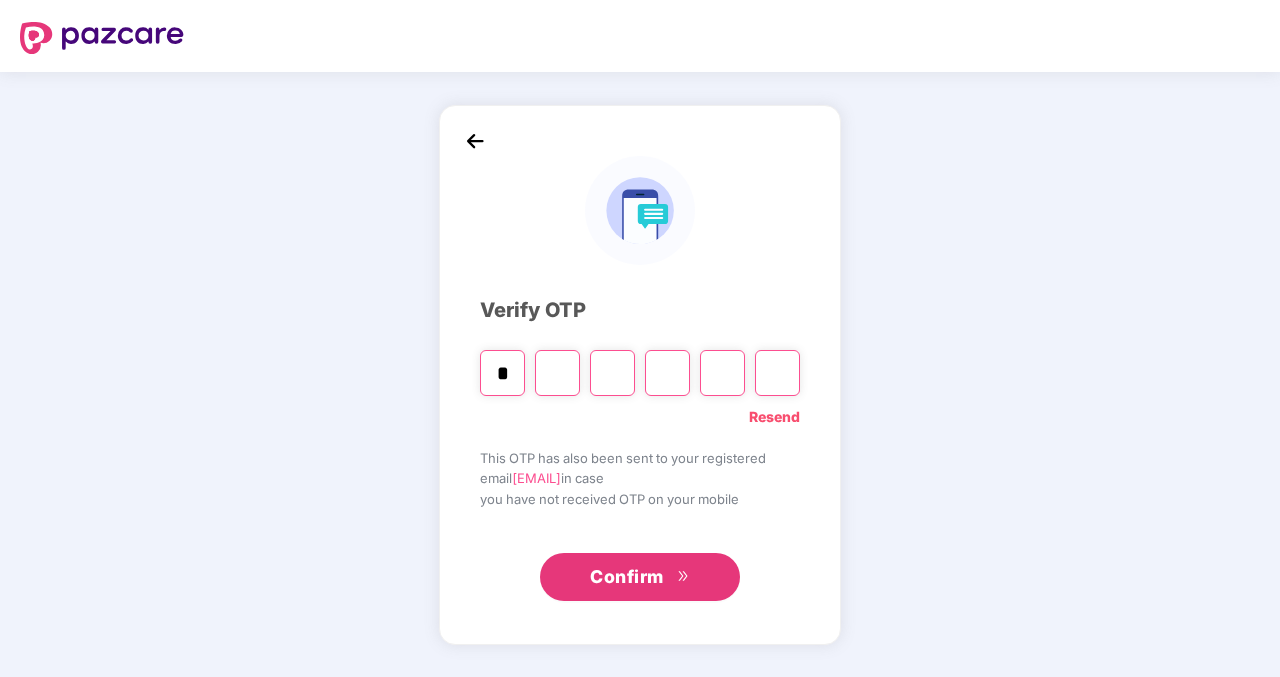 type on "*" 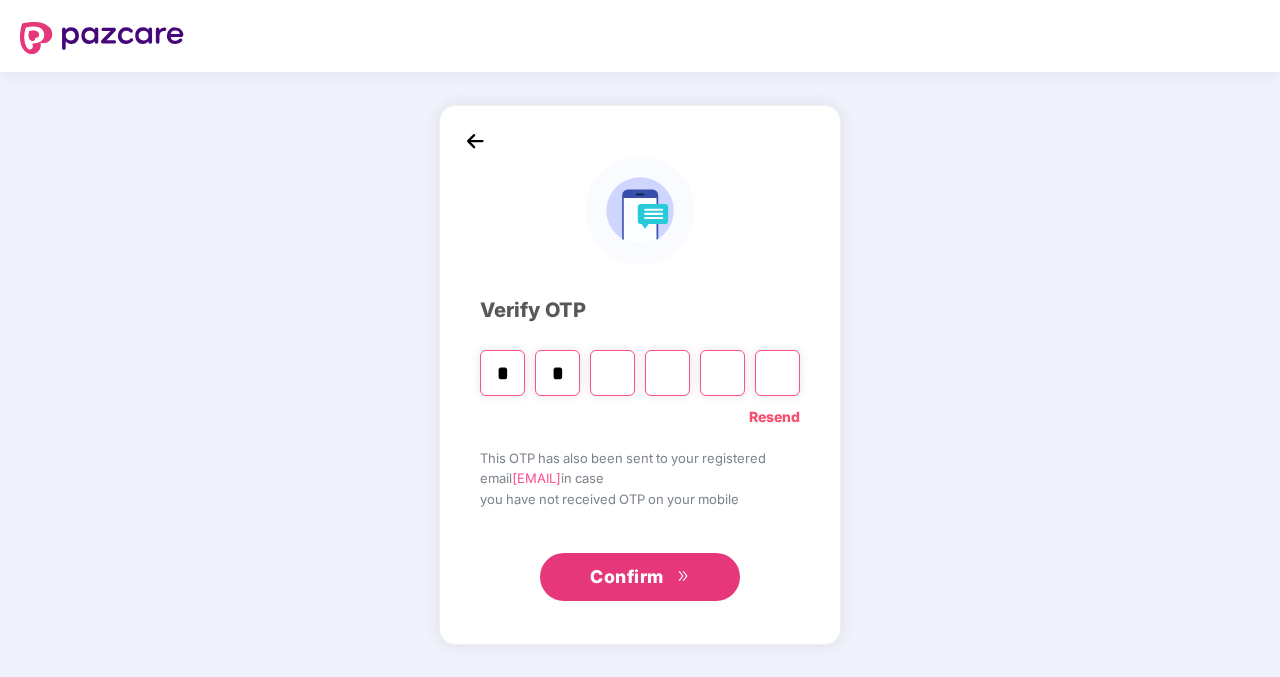 type on "*" 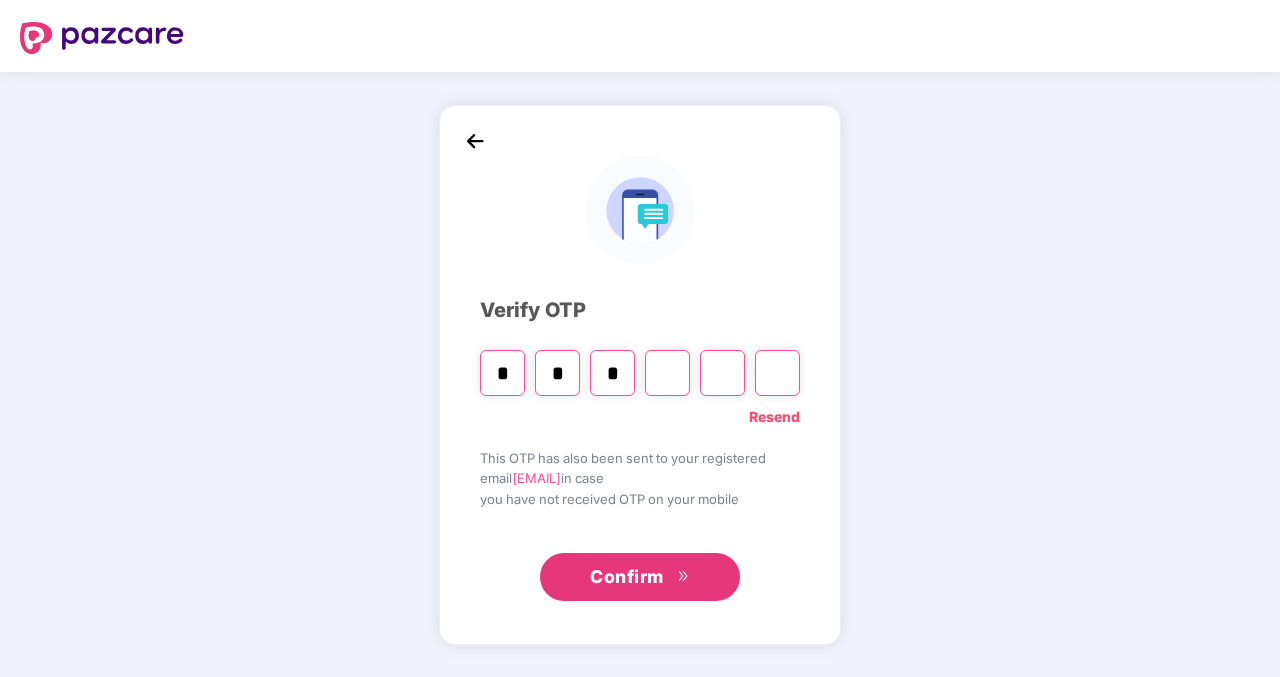 type on "*" 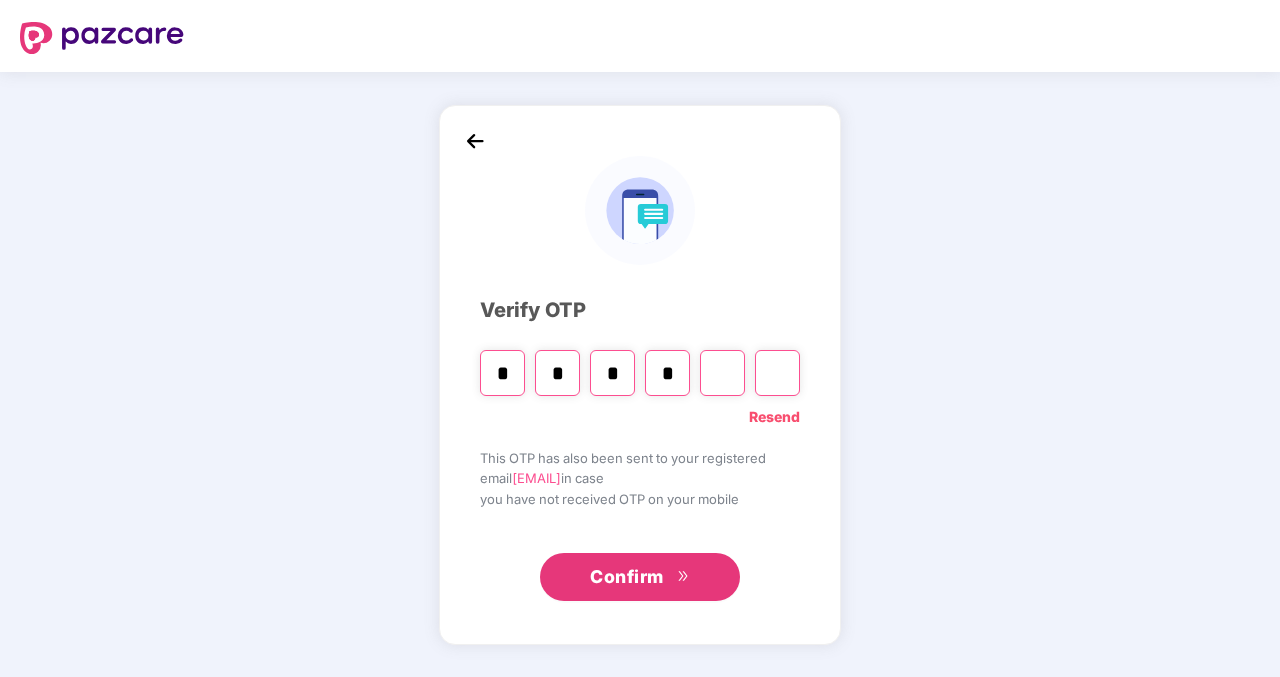 type on "*" 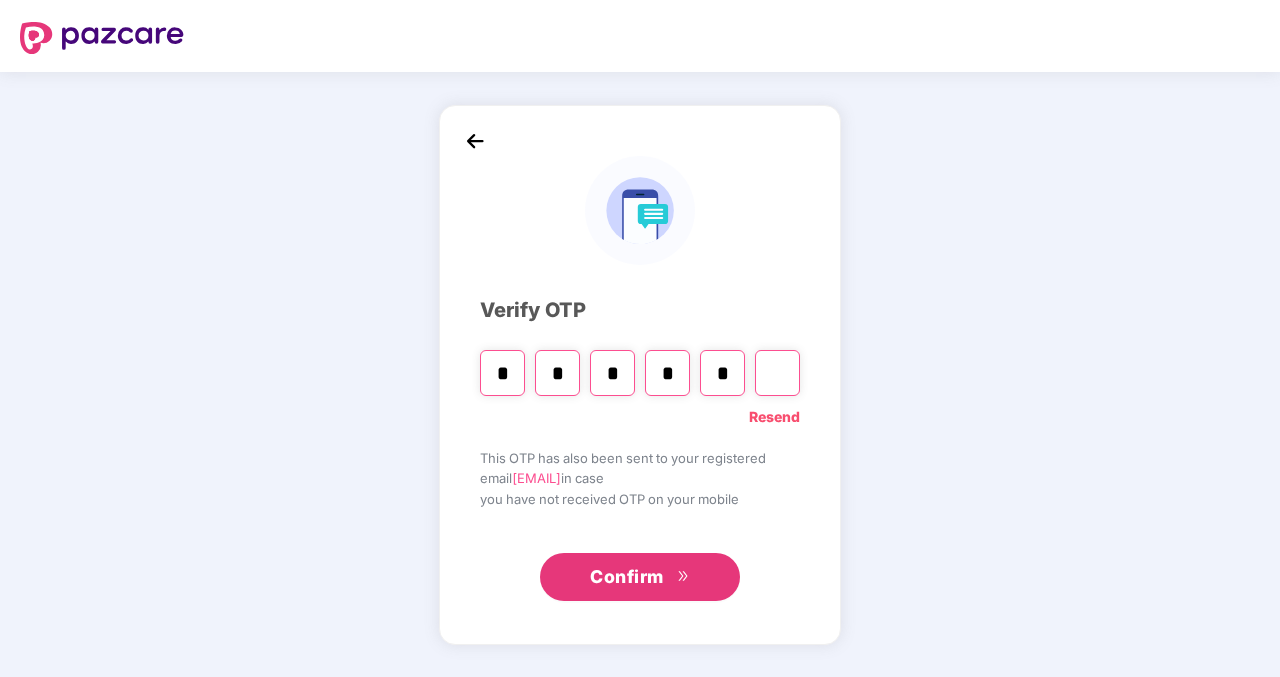 type on "*" 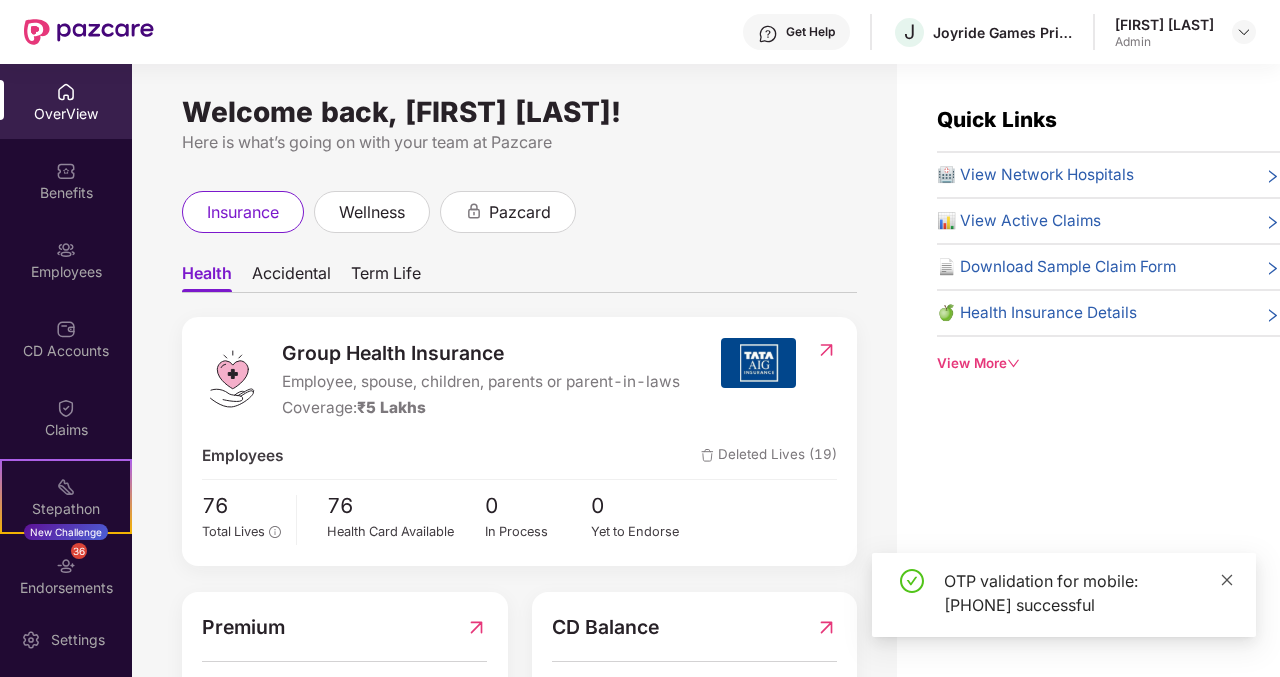 click 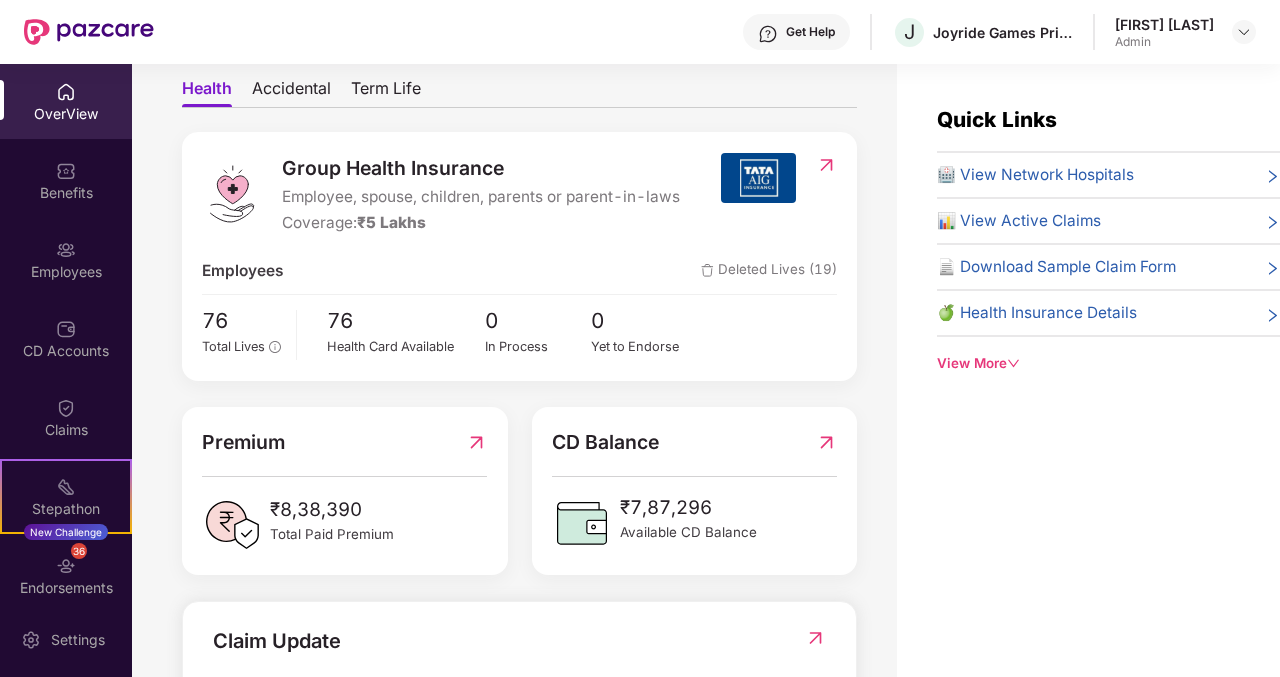 scroll, scrollTop: 0, scrollLeft: 0, axis: both 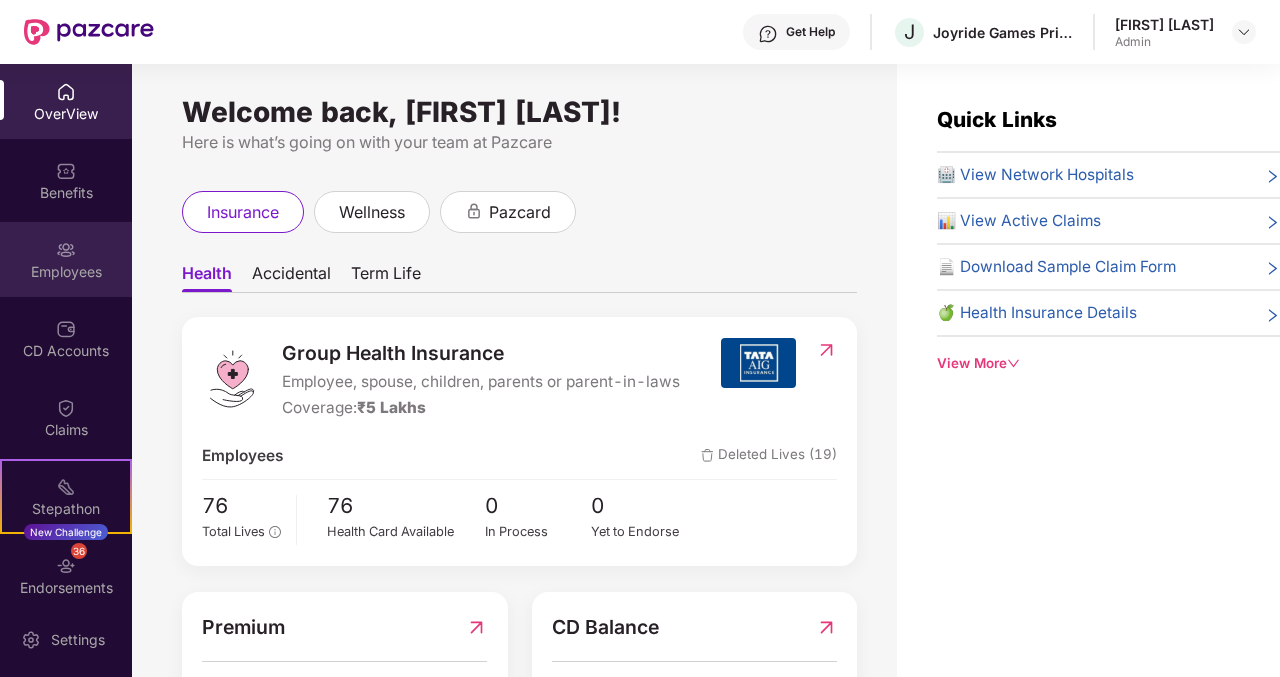 click at bounding box center [66, 250] 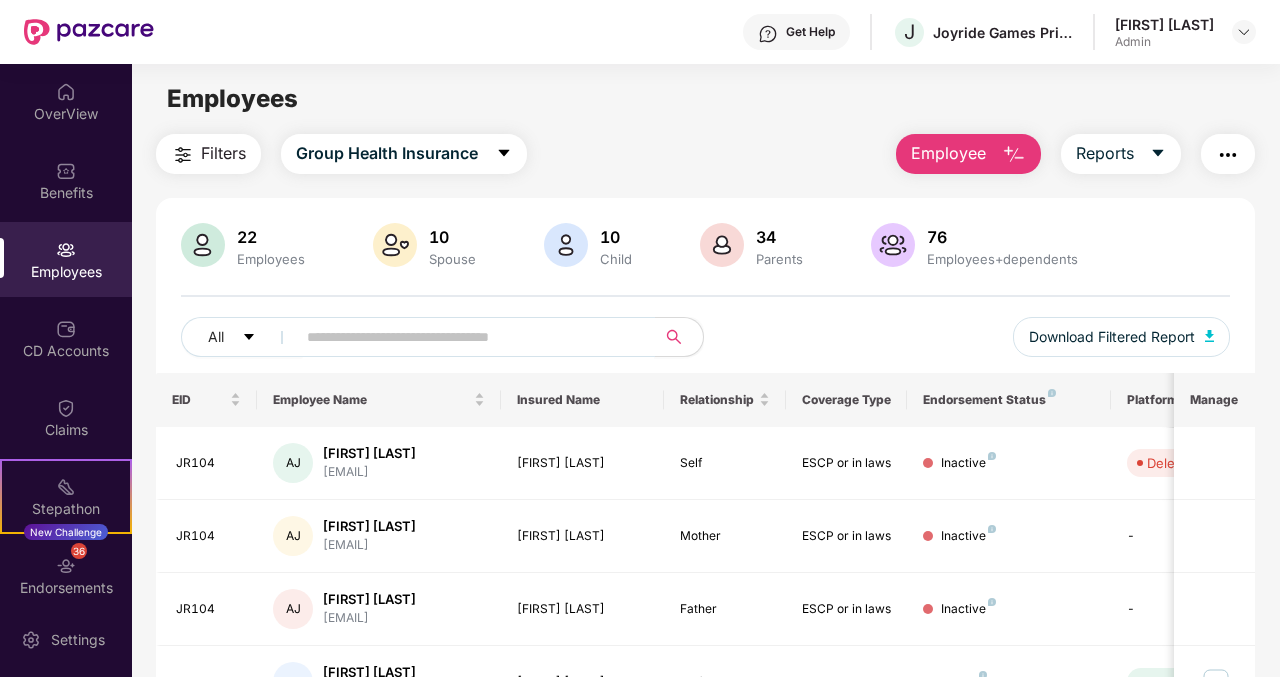 click at bounding box center [468, 337] 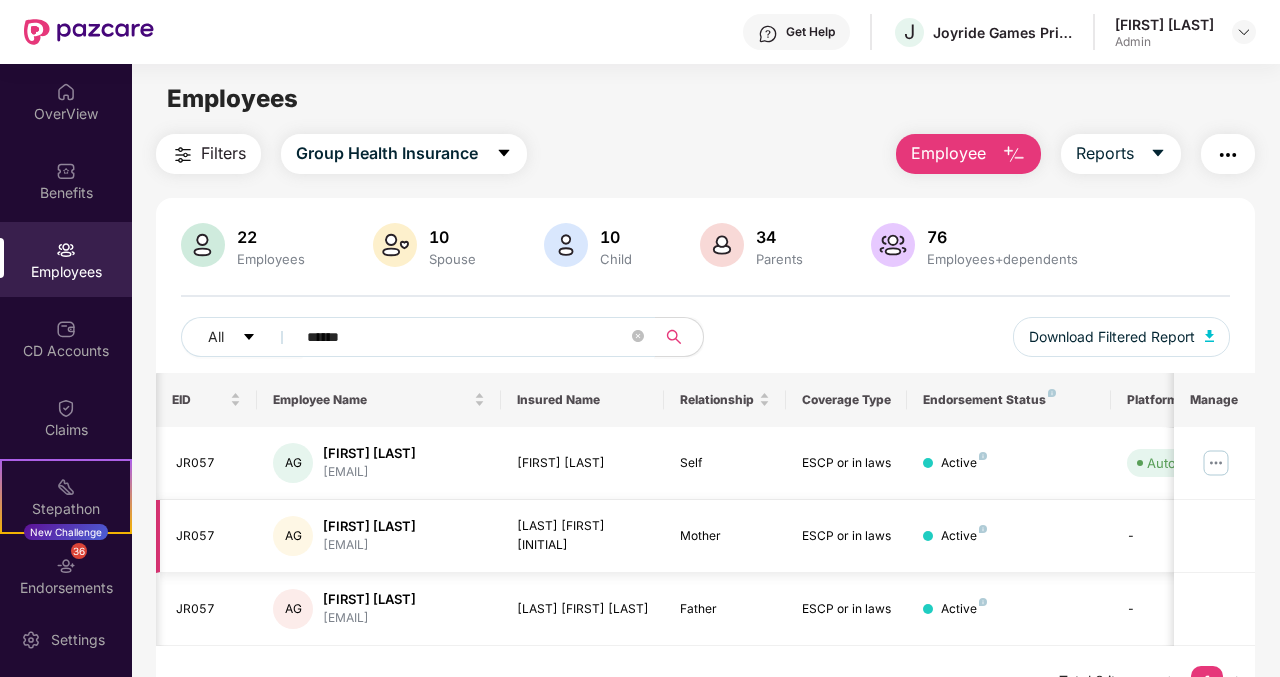 scroll, scrollTop: 0, scrollLeft: 199, axis: horizontal 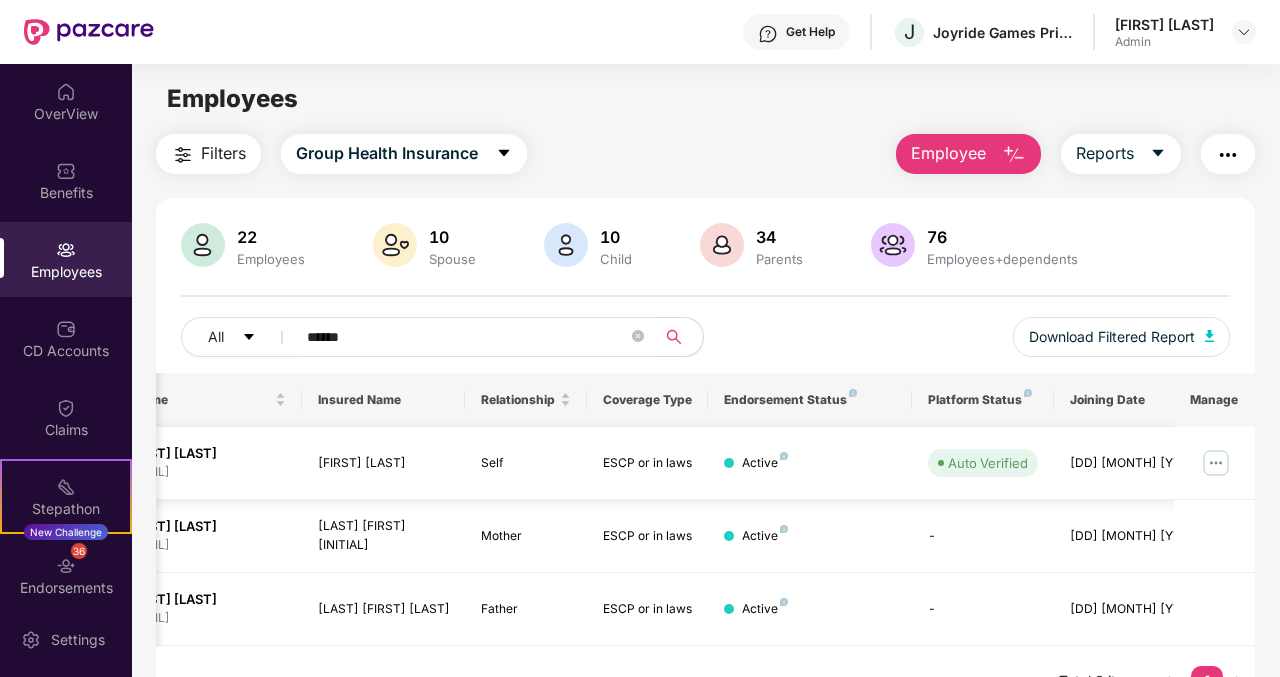 type on "******" 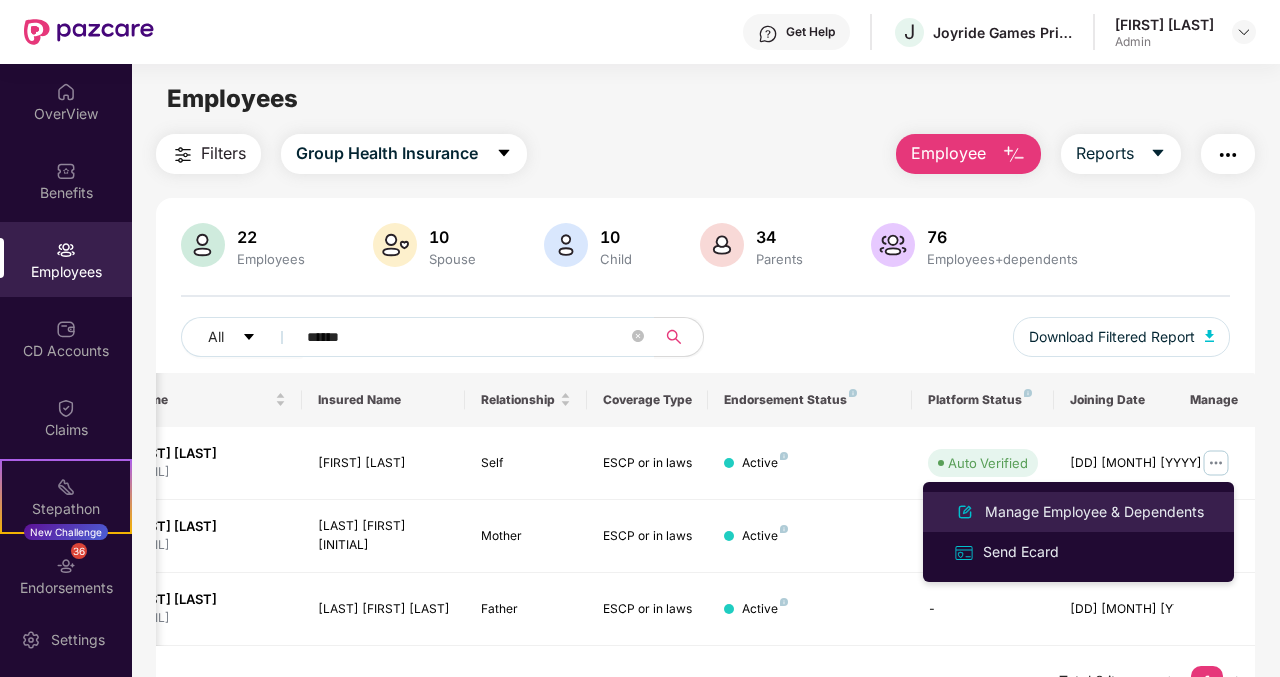 click on "Manage Employee & Dependents" at bounding box center [1094, 512] 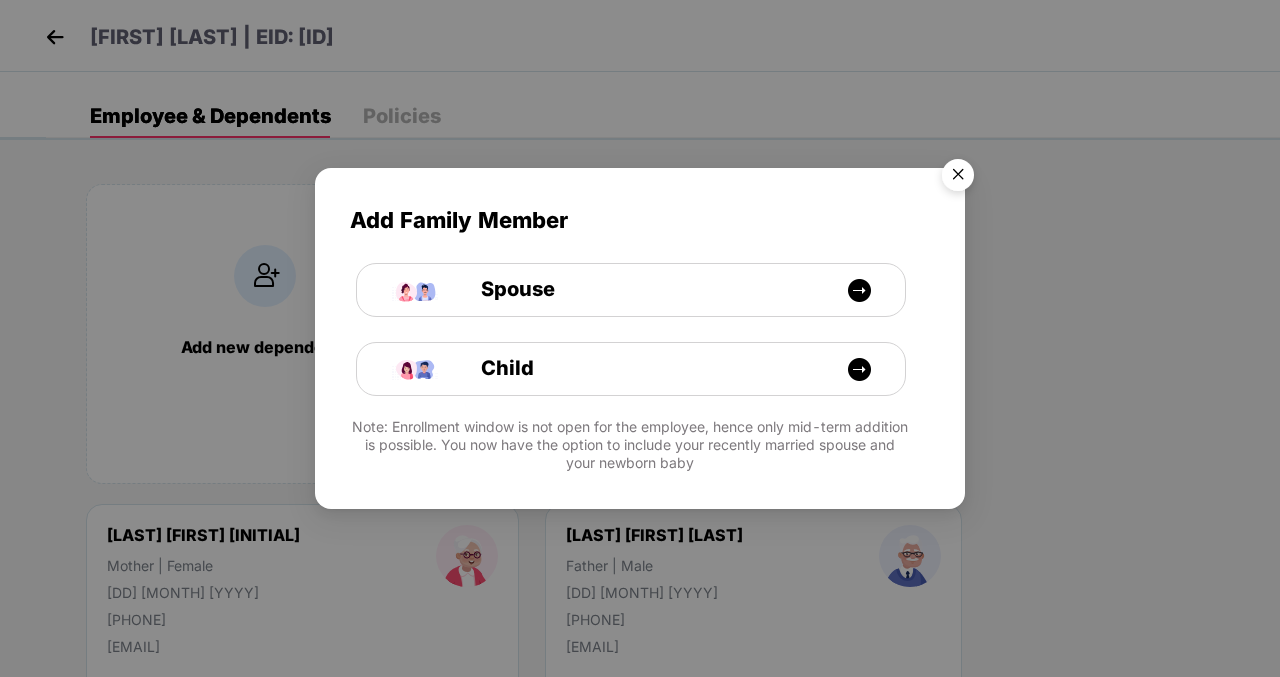 click at bounding box center (958, 178) 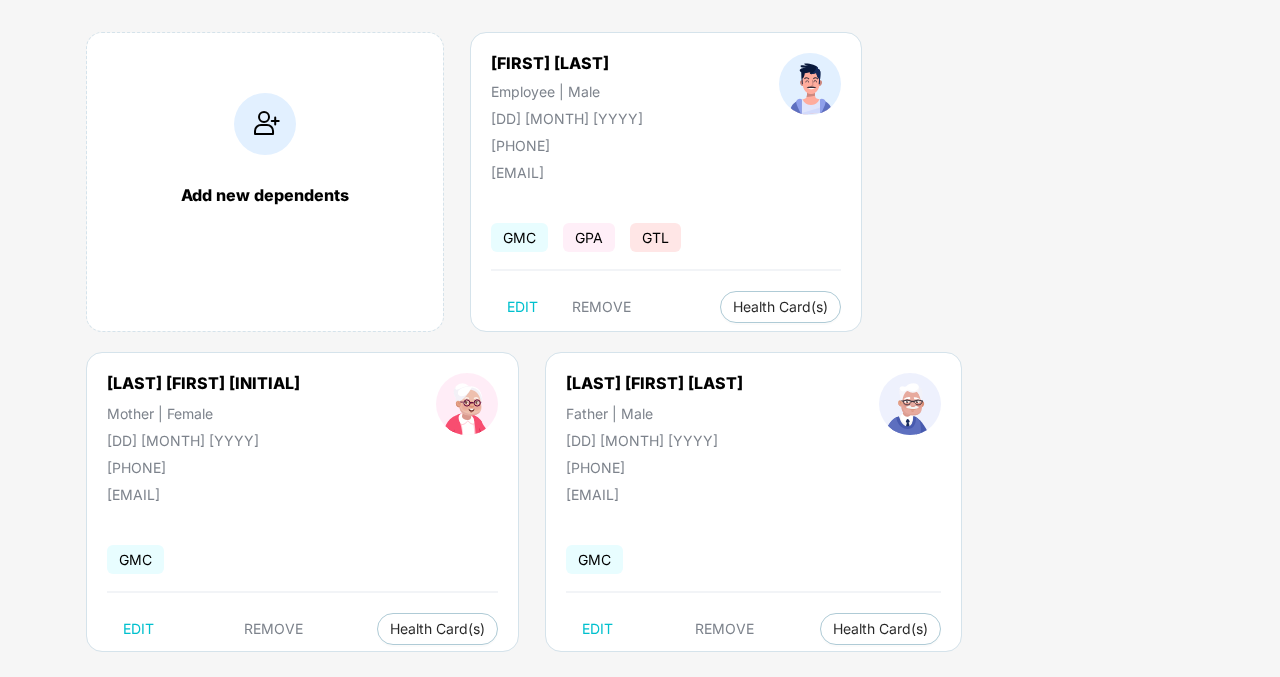 scroll, scrollTop: 177, scrollLeft: 0, axis: vertical 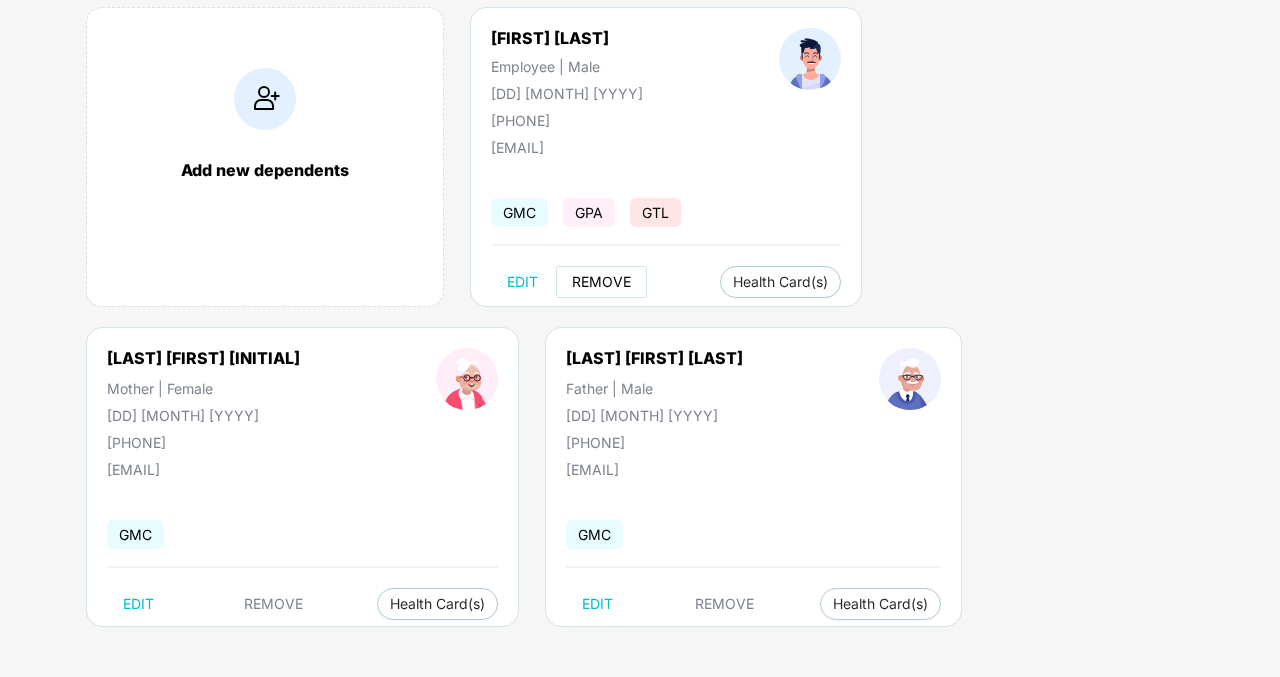 click on "REMOVE" at bounding box center [601, 282] 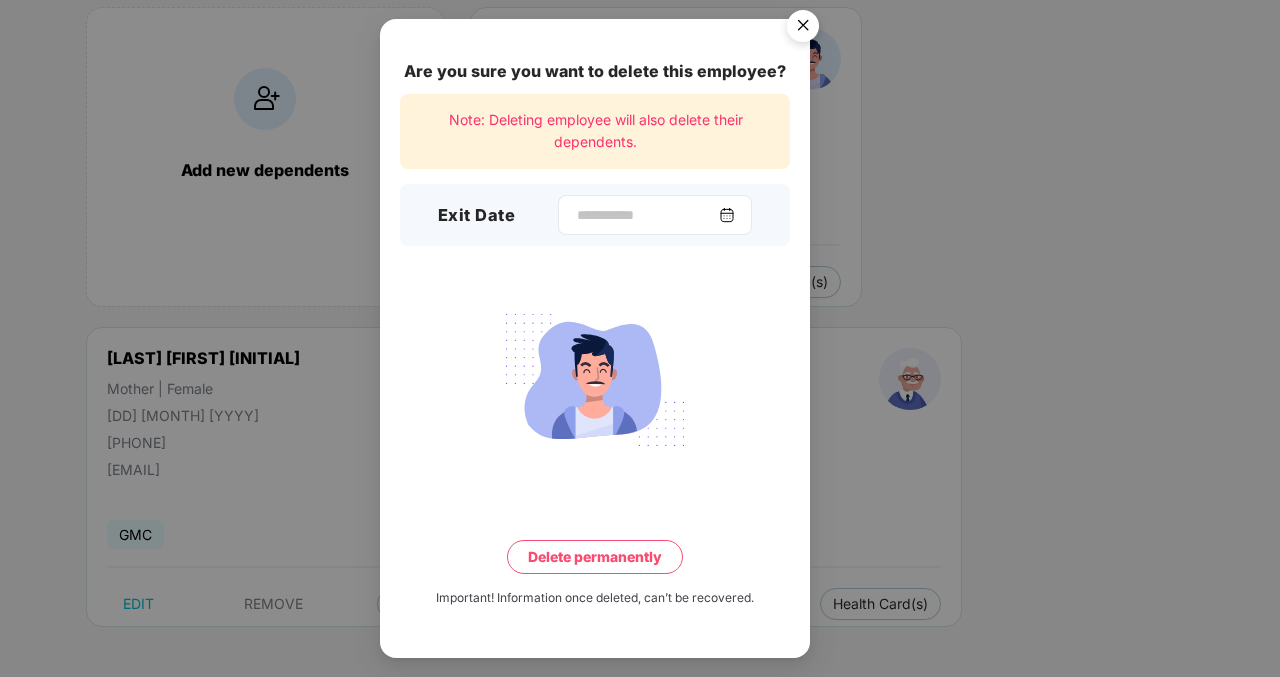 click at bounding box center [655, 215] 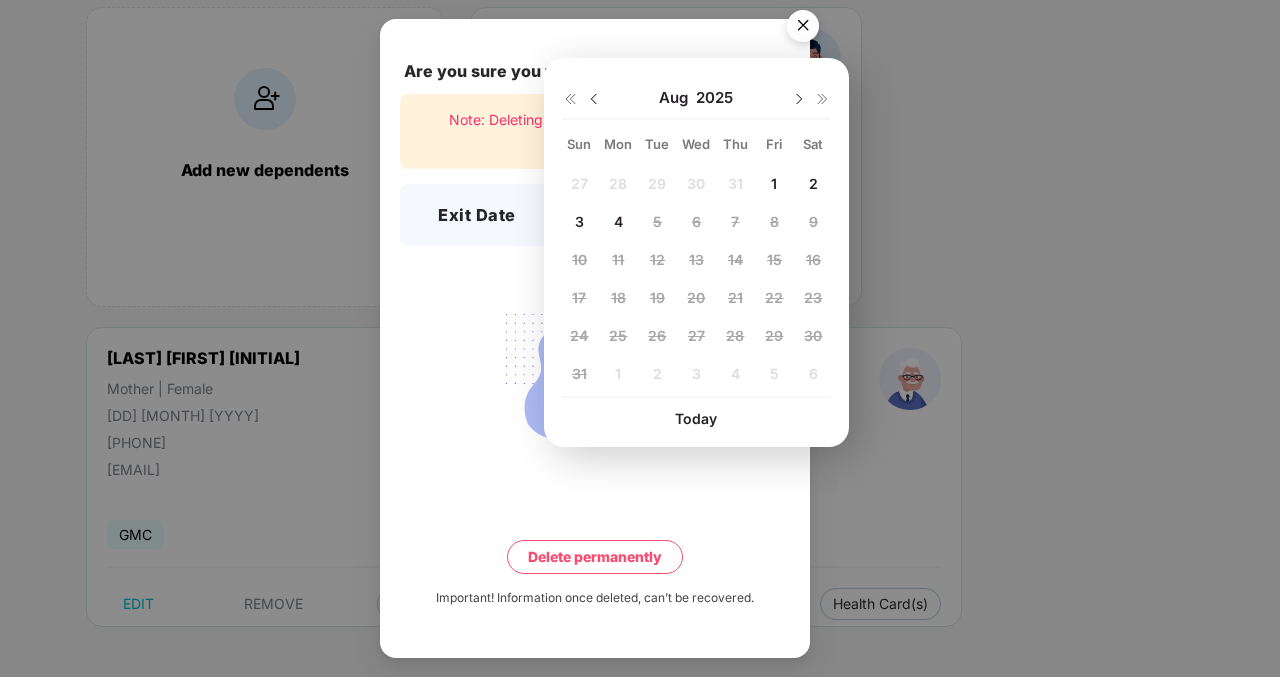 click at bounding box center (594, 99) 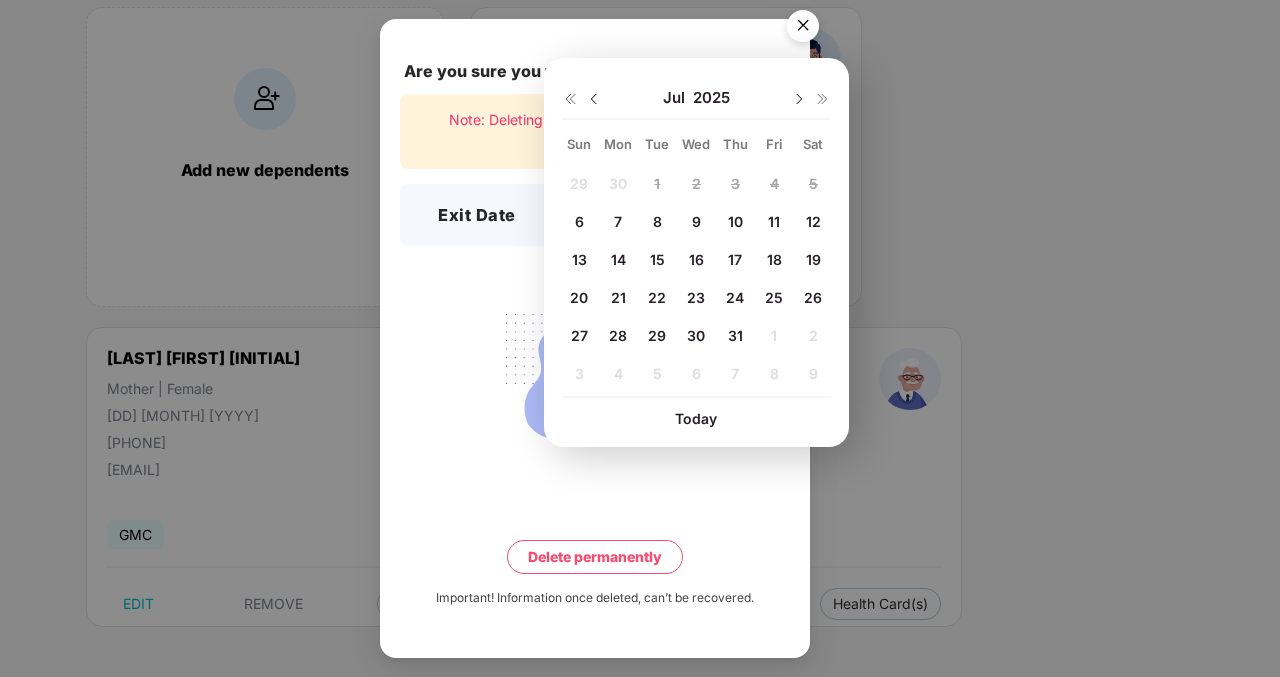 click on "7" at bounding box center (618, 221) 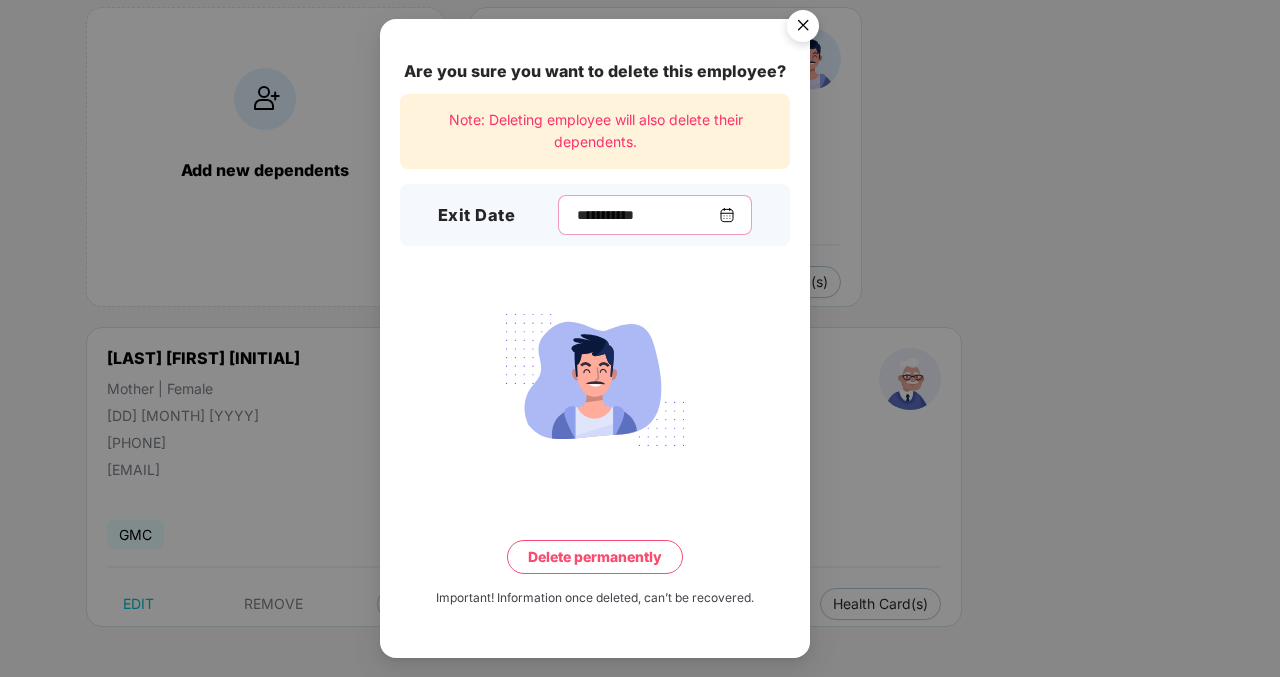 click on "**********" at bounding box center (647, 215) 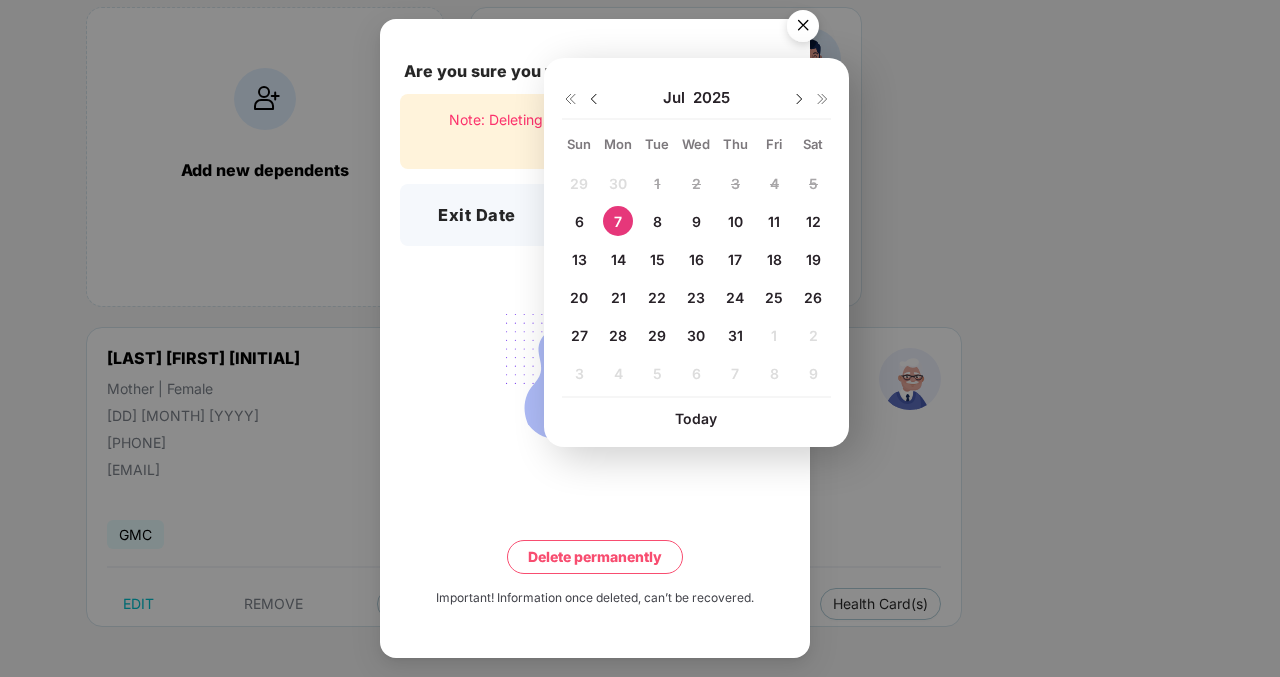 click on "31" at bounding box center (735, 335) 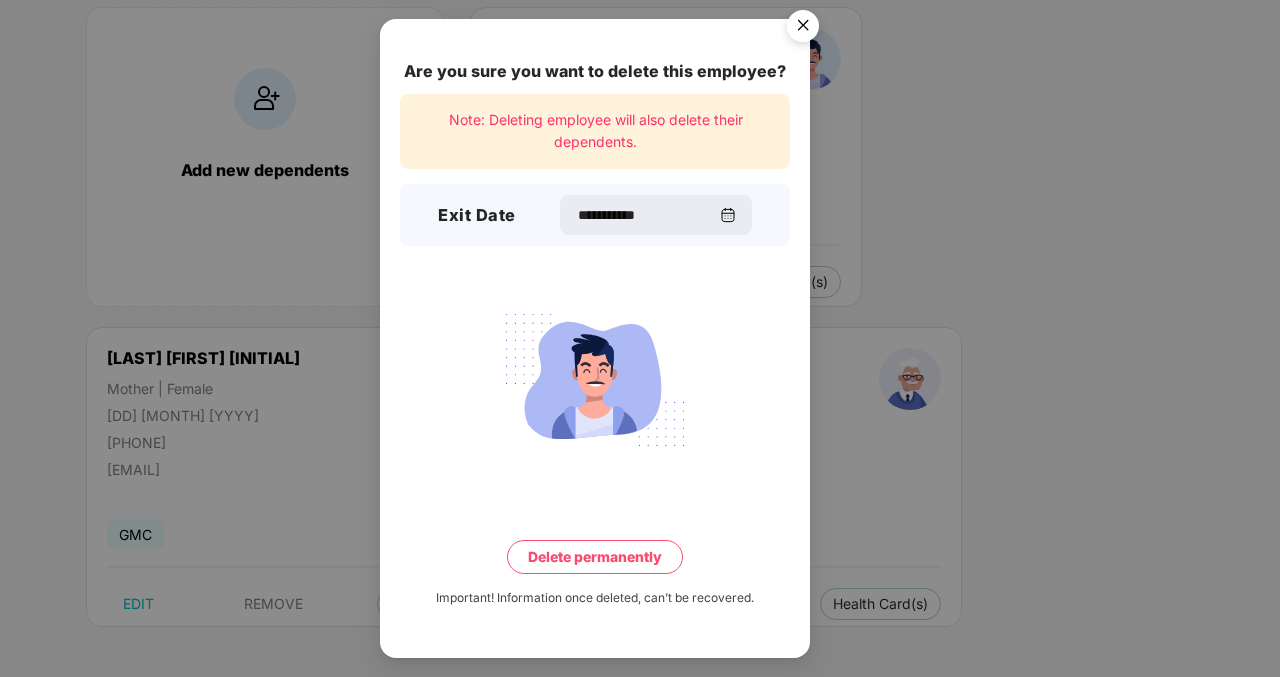 click on "Delete permanently" at bounding box center (595, 557) 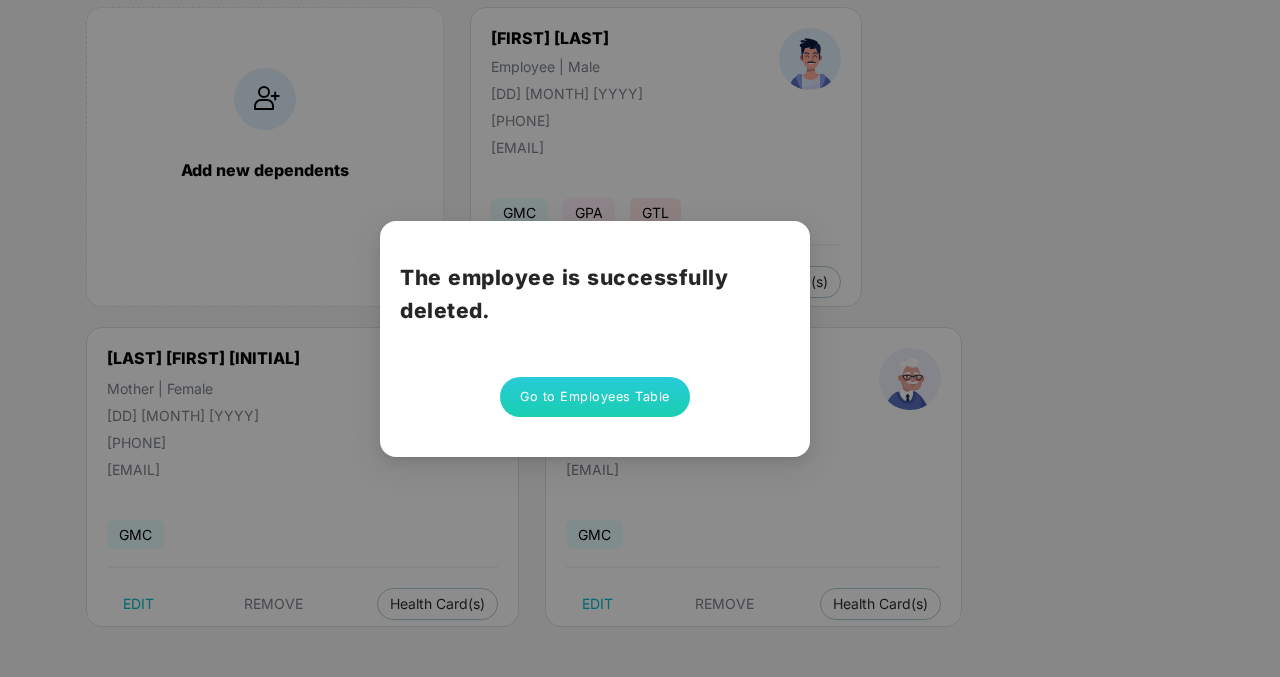 click on "Go to Employees Table" at bounding box center (595, 397) 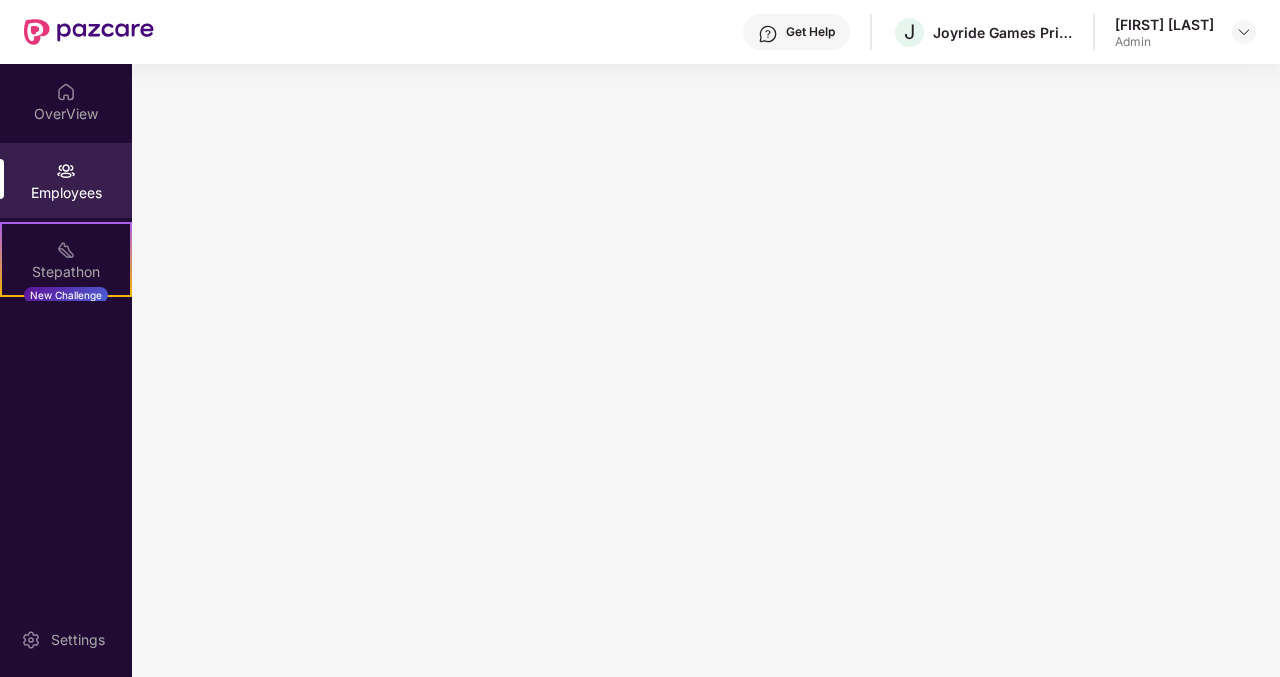 scroll, scrollTop: 0, scrollLeft: 0, axis: both 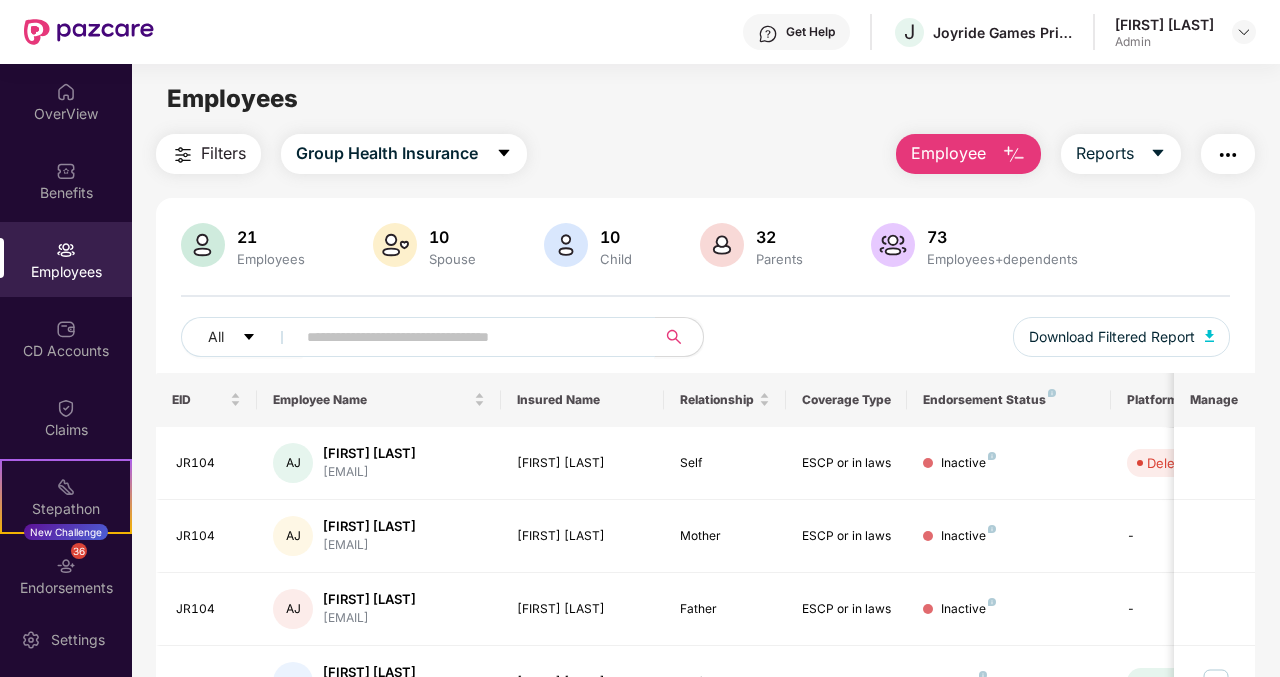 click at bounding box center [468, 337] 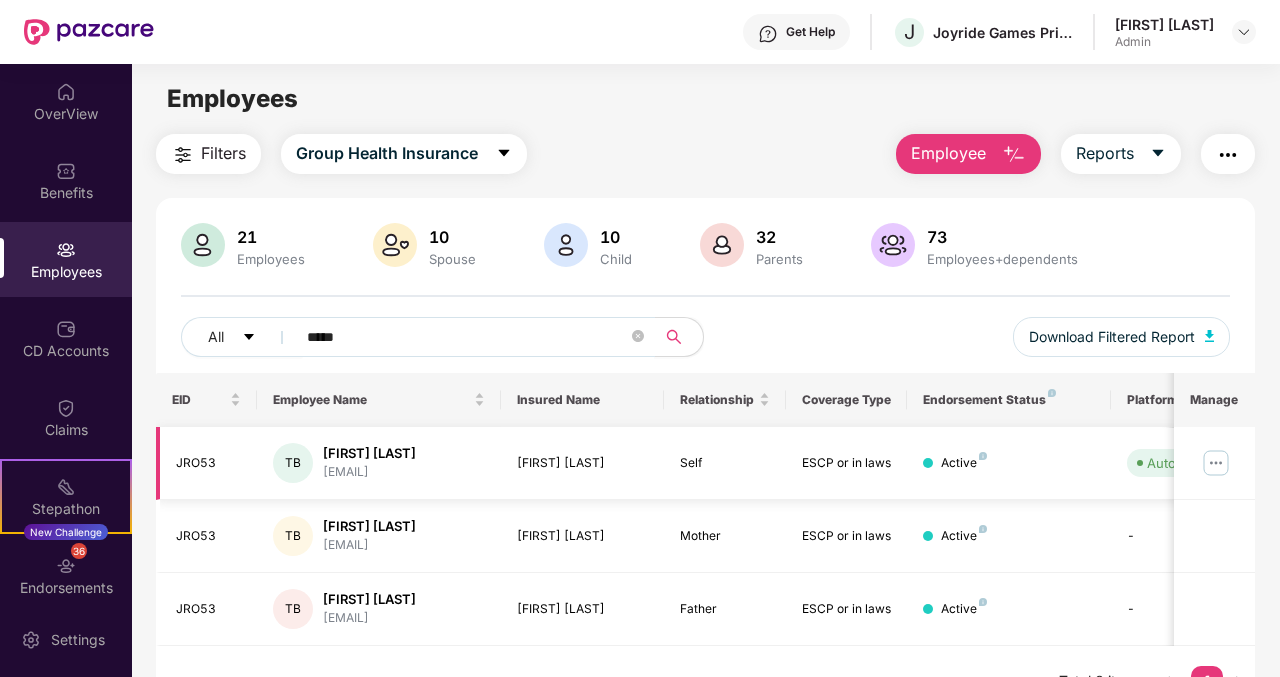 type on "*****" 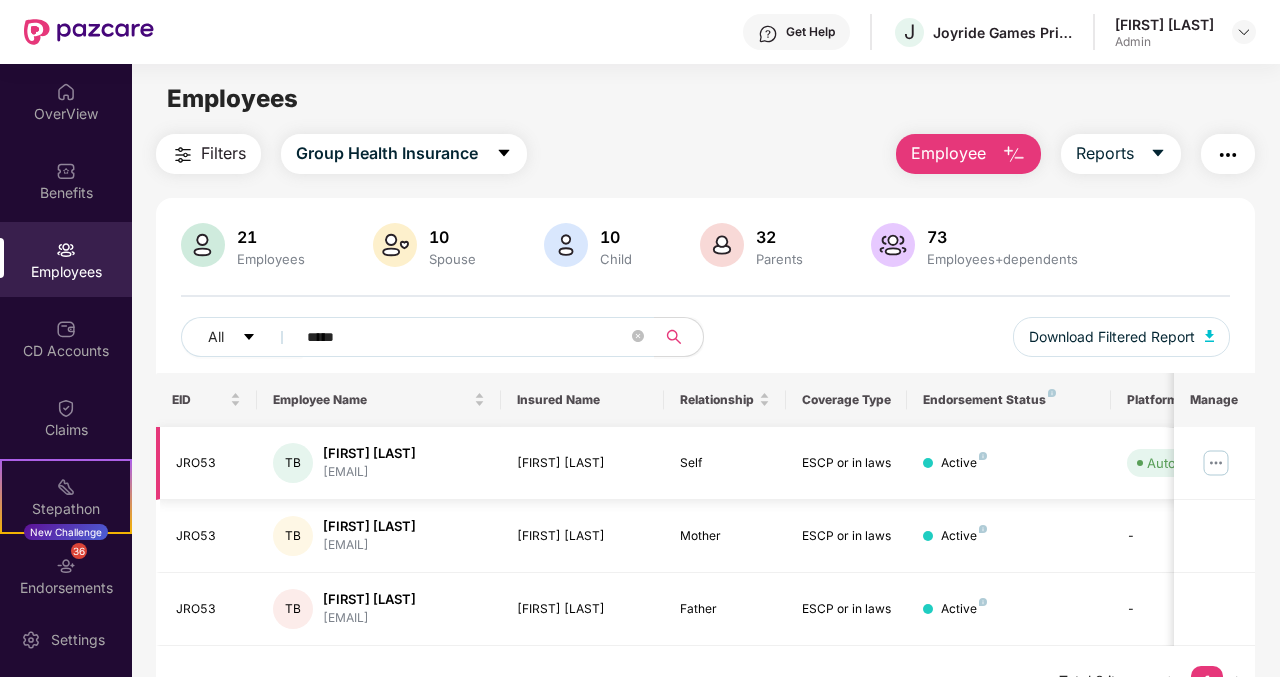 click at bounding box center [1216, 463] 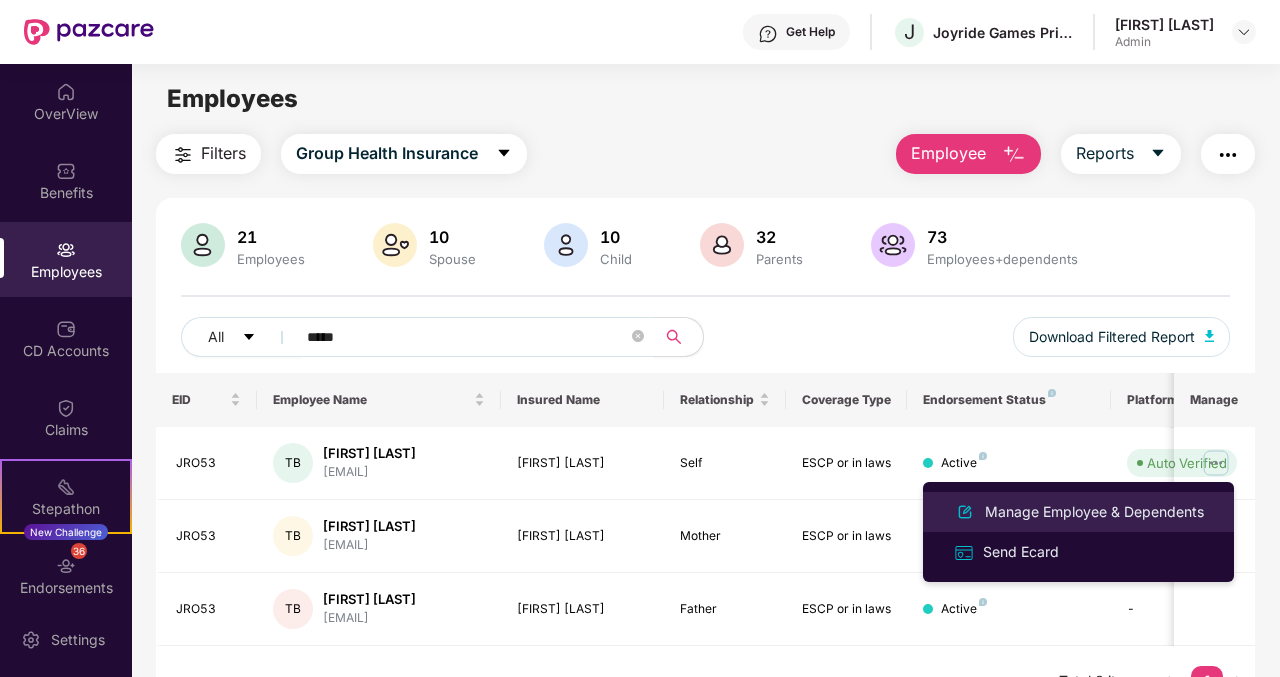 click on "Manage Employee & Dependents" at bounding box center [1094, 512] 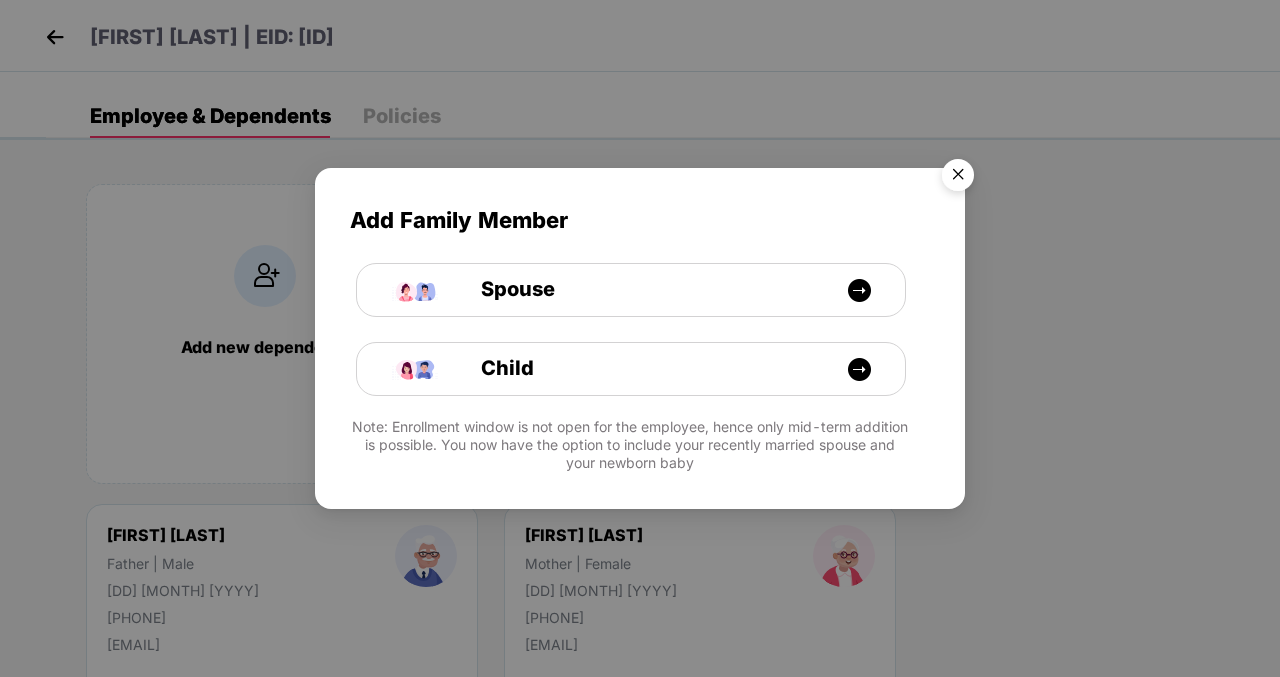 click at bounding box center (958, 178) 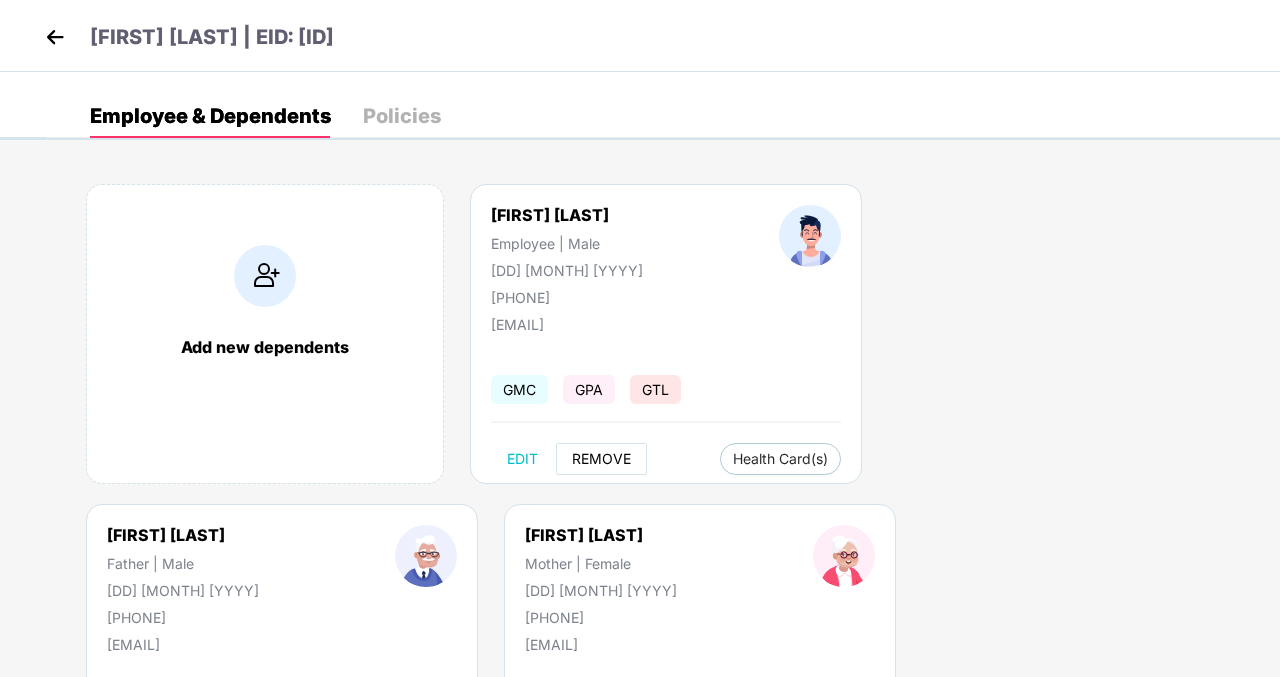 click on "REMOVE" at bounding box center [601, 459] 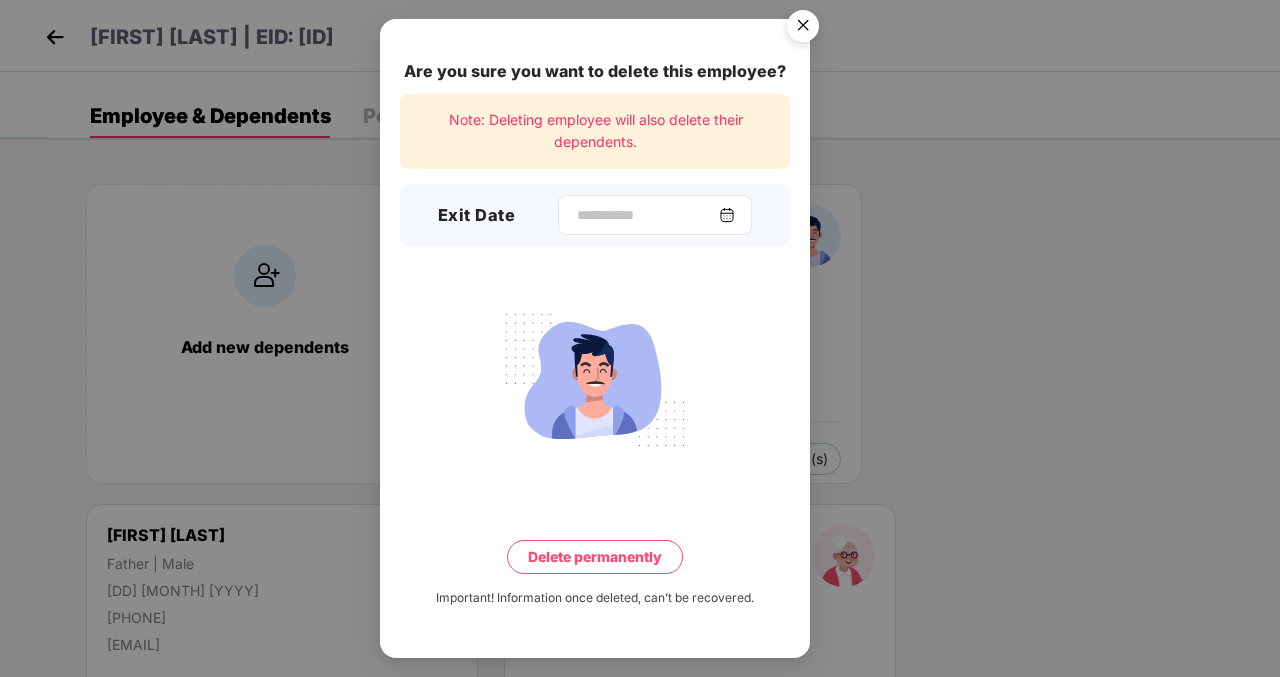 click at bounding box center [655, 215] 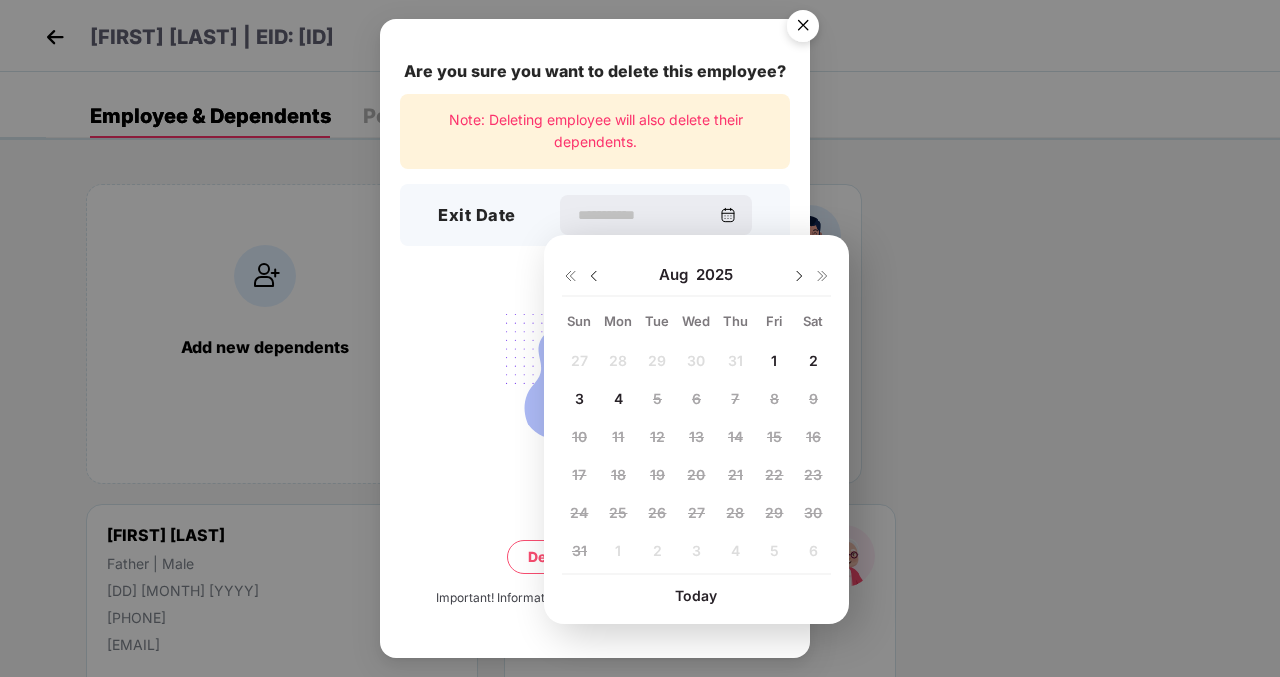 click at bounding box center [594, 276] 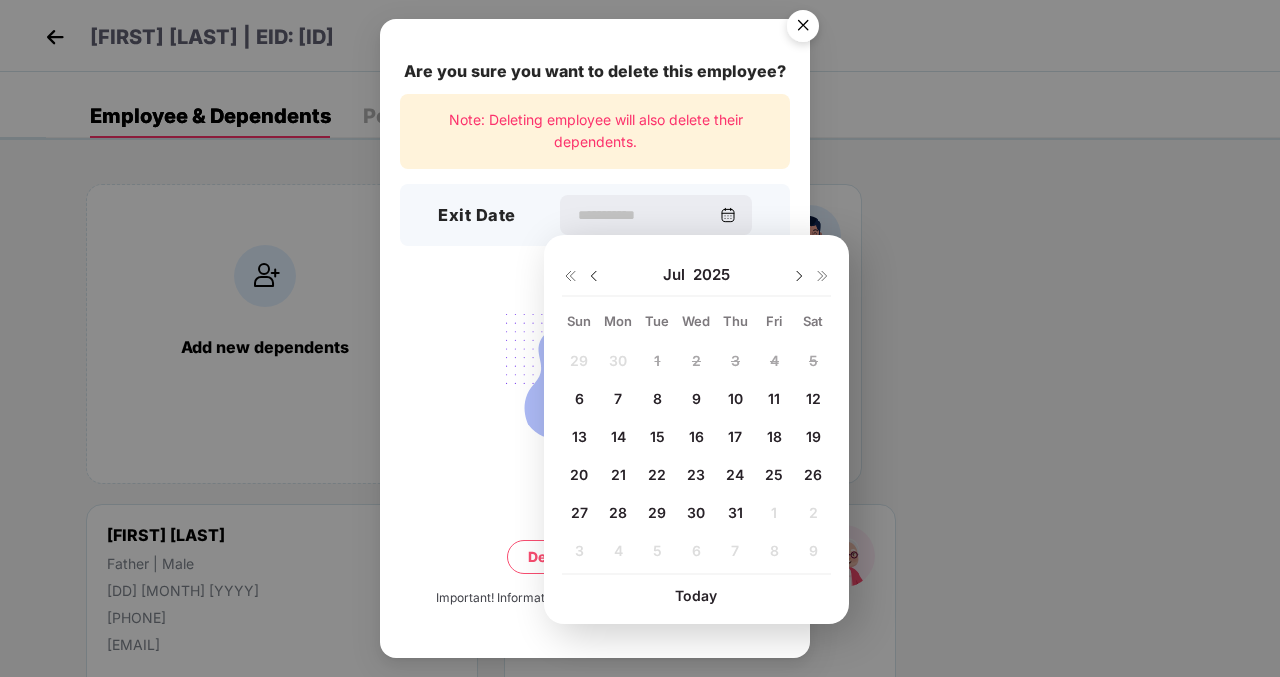 click on "31" at bounding box center (735, 512) 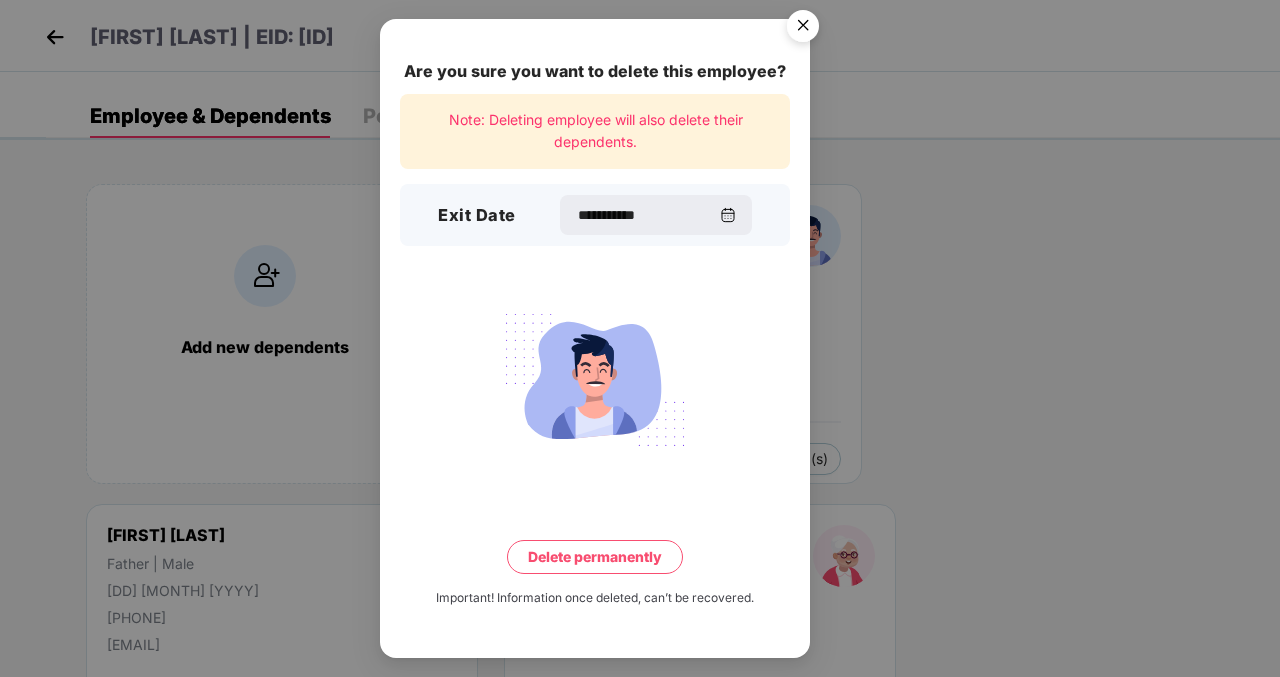 click on "Delete permanently" at bounding box center (595, 557) 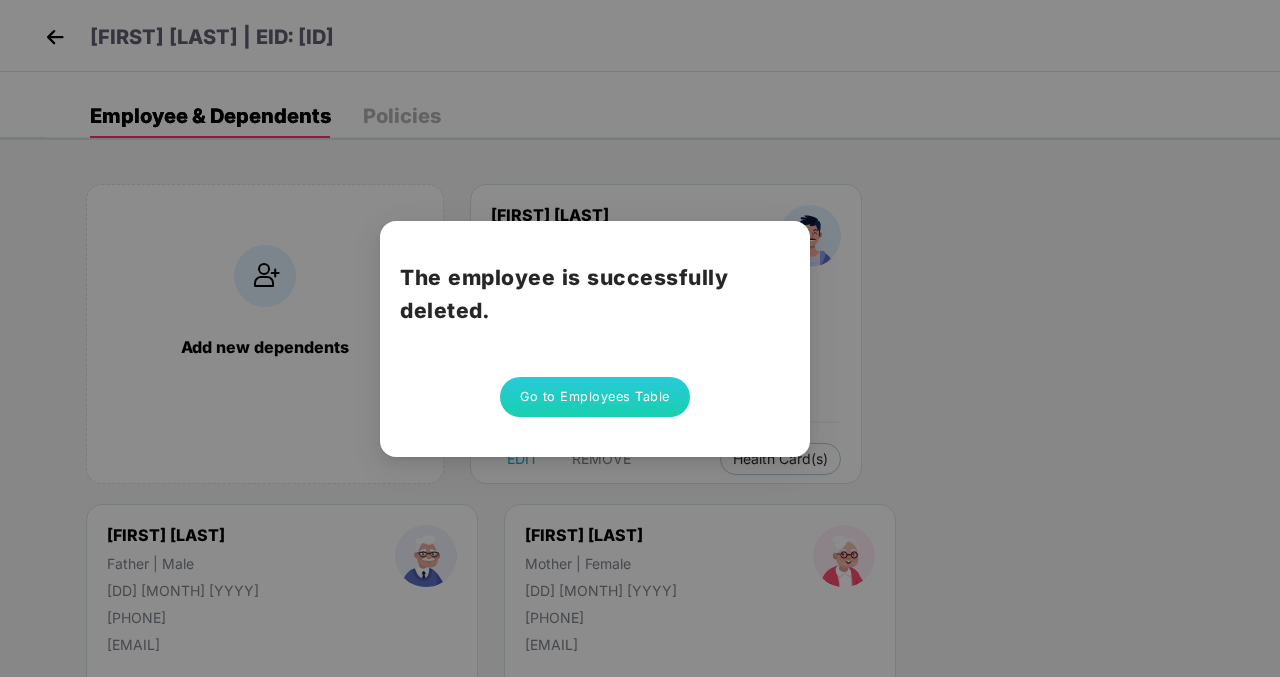 click on "Go to Employees Table" at bounding box center [595, 397] 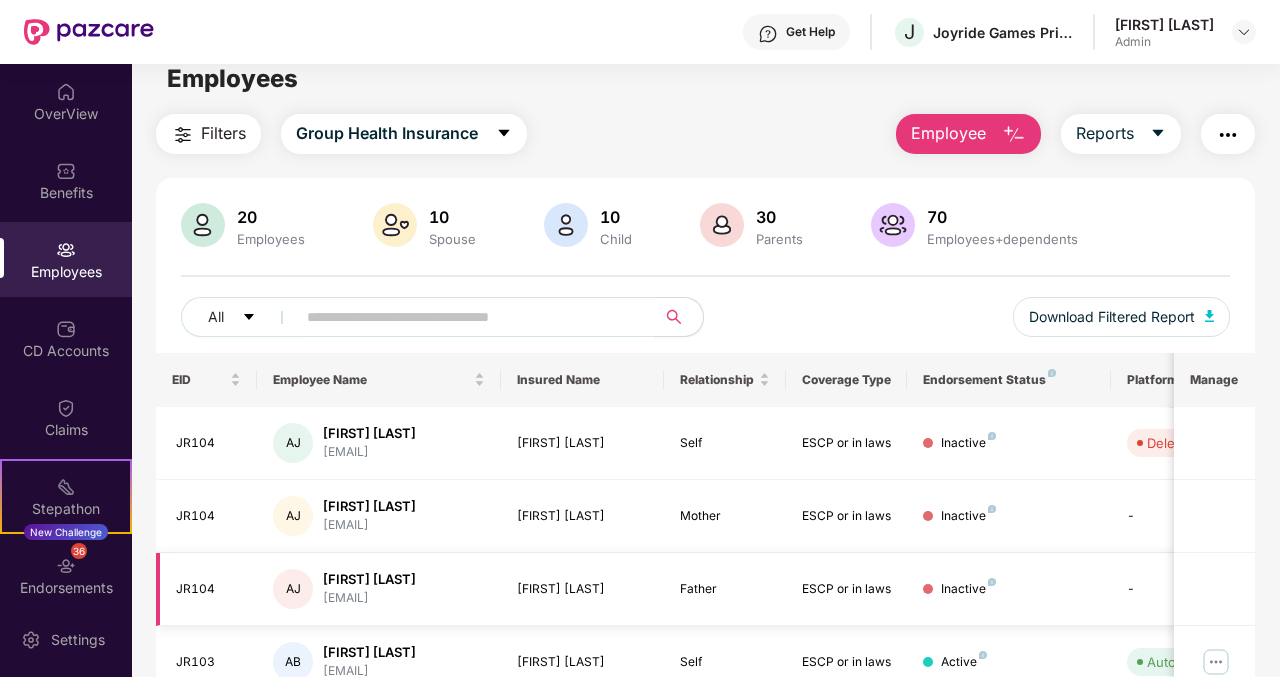 scroll, scrollTop: 0, scrollLeft: 0, axis: both 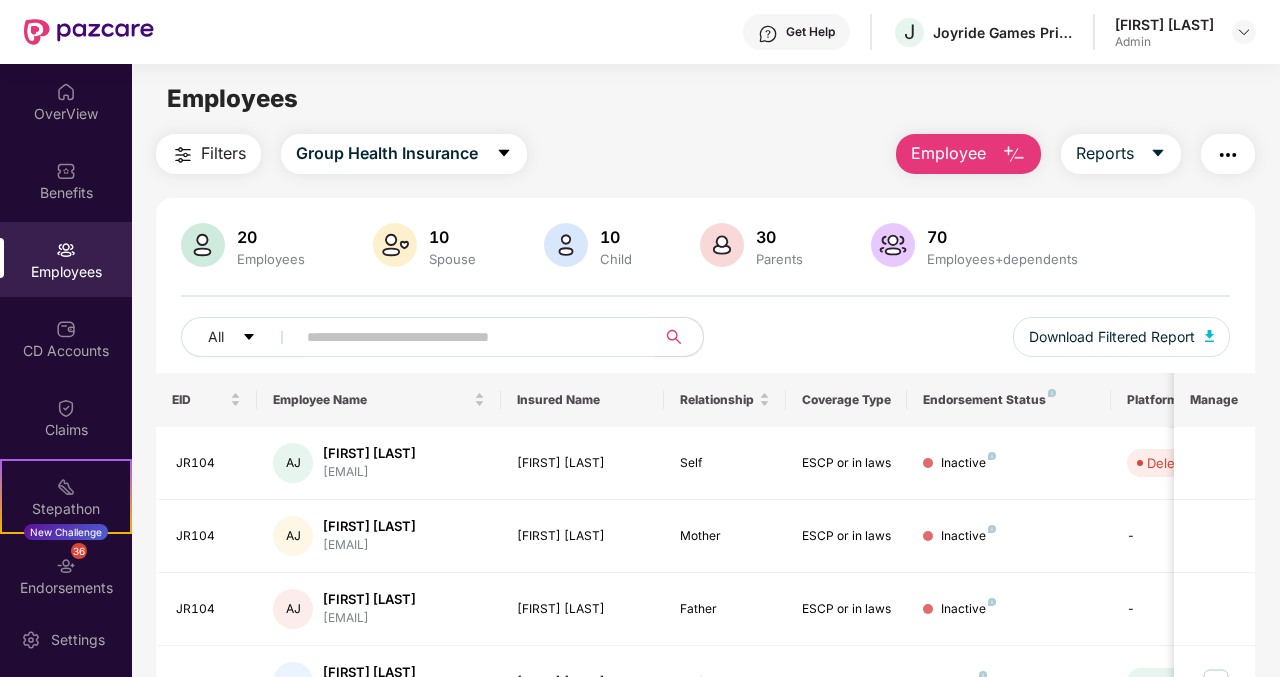 click at bounding box center [468, 337] 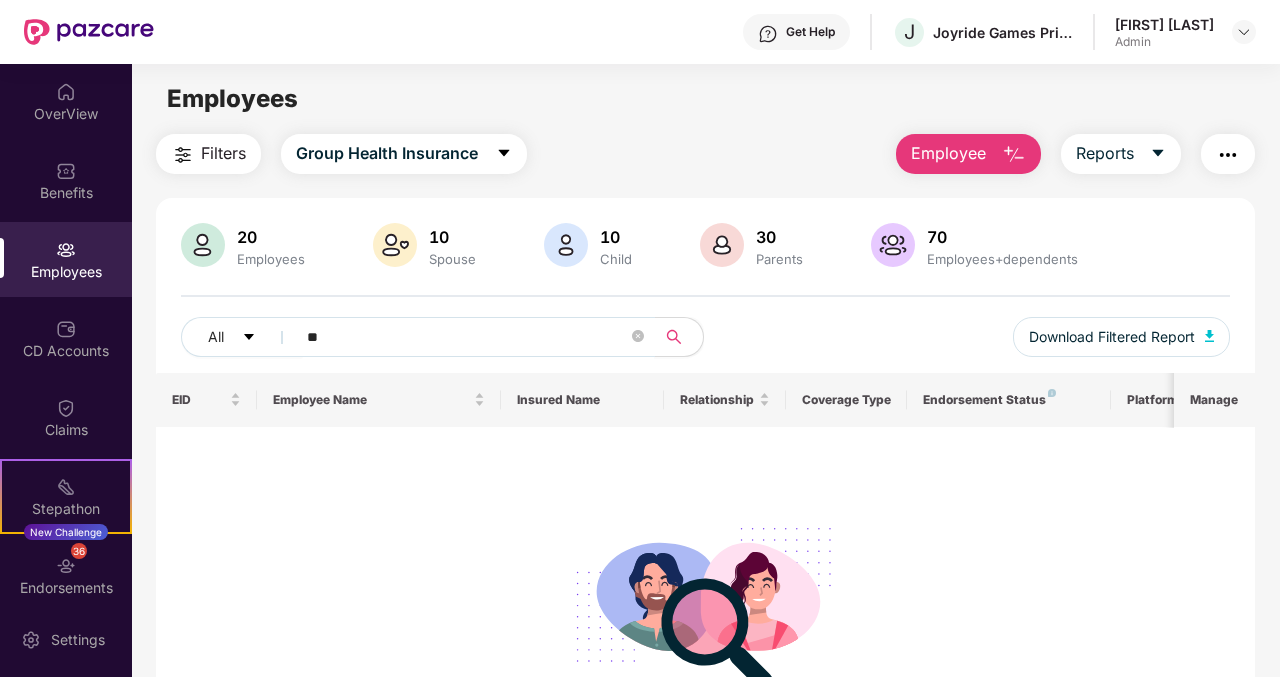 type on "*" 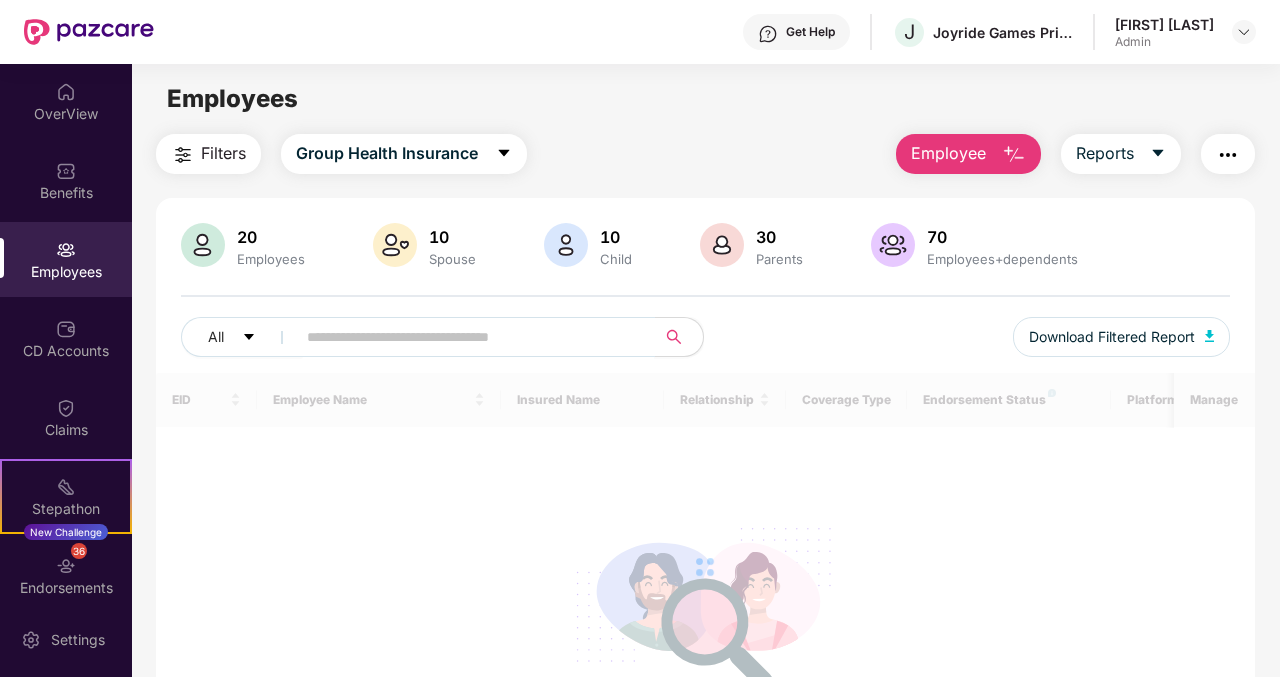 type on "*" 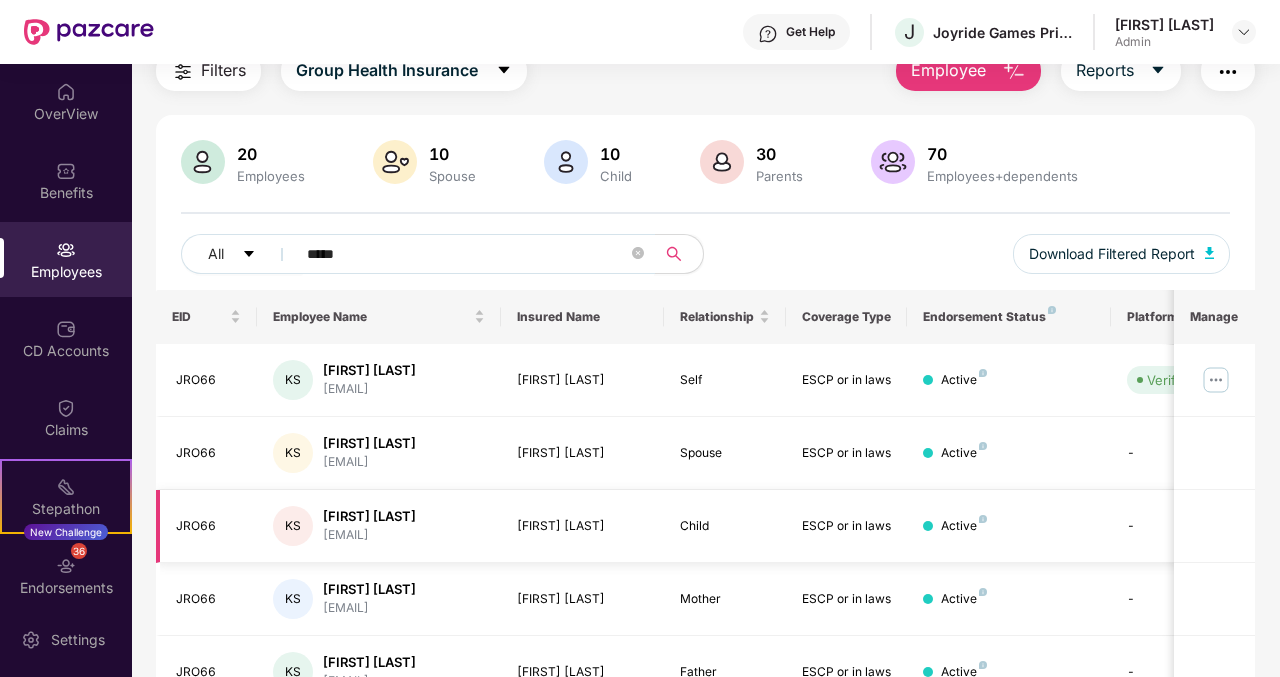 scroll, scrollTop: 68, scrollLeft: 0, axis: vertical 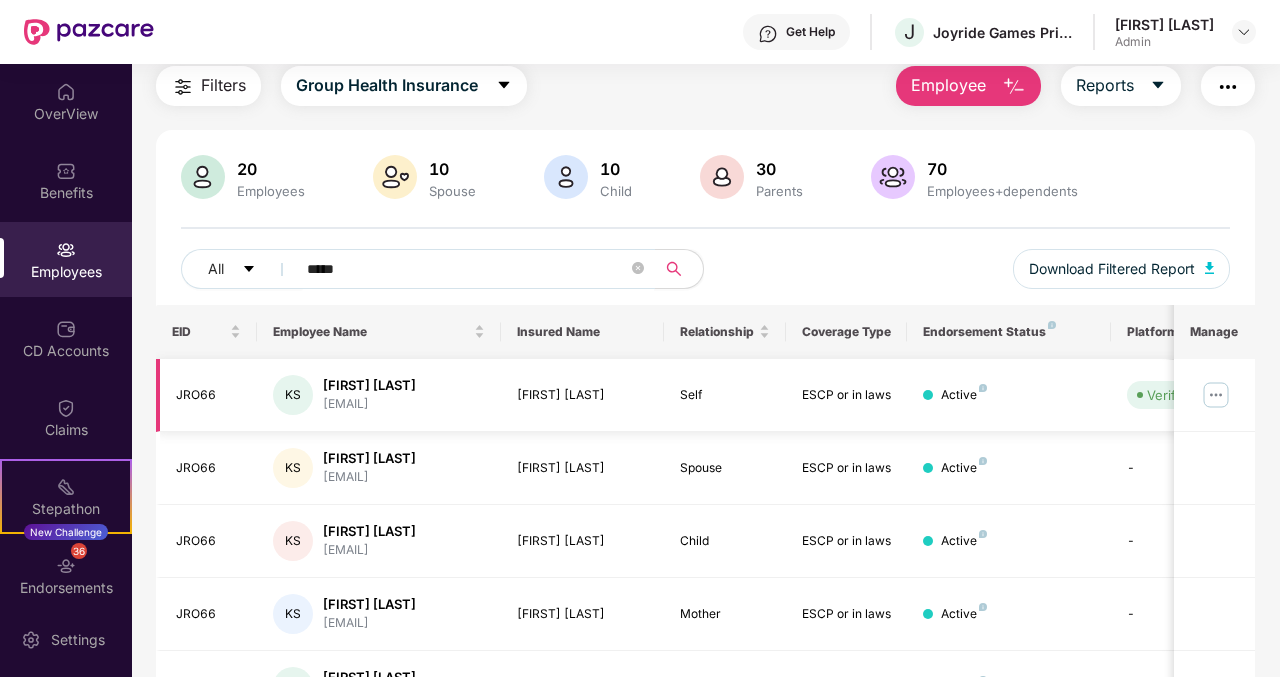 type on "*****" 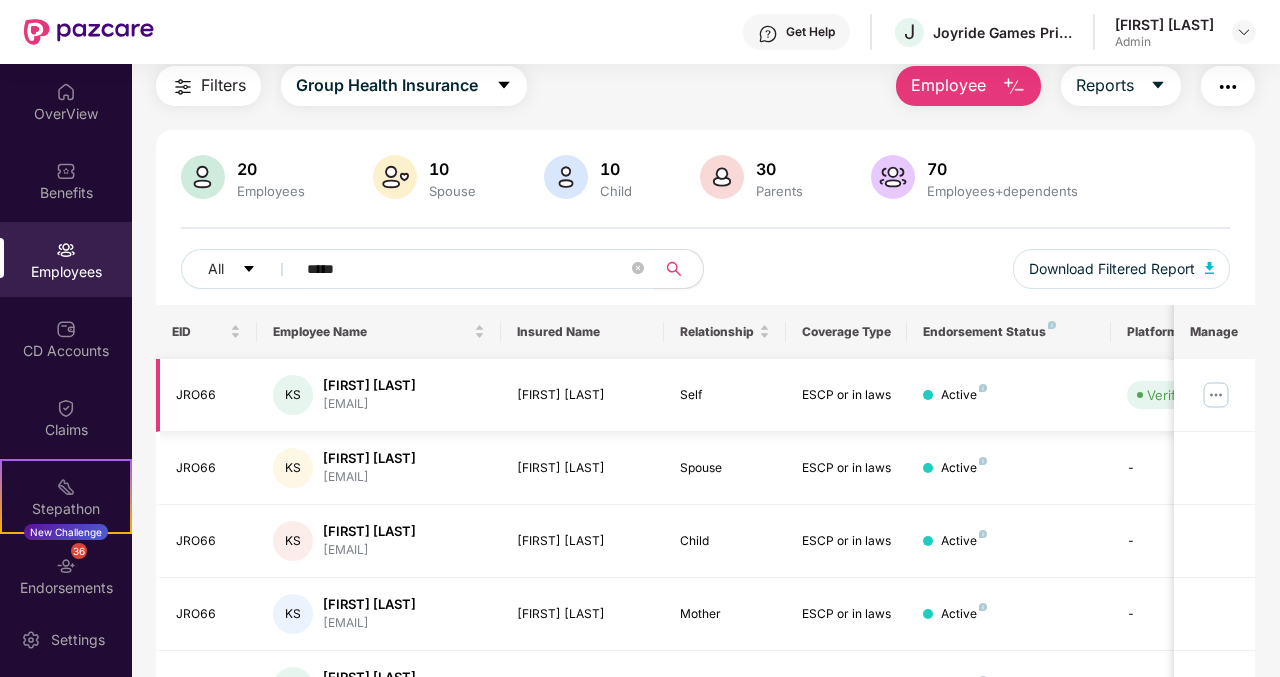 click at bounding box center (1216, 395) 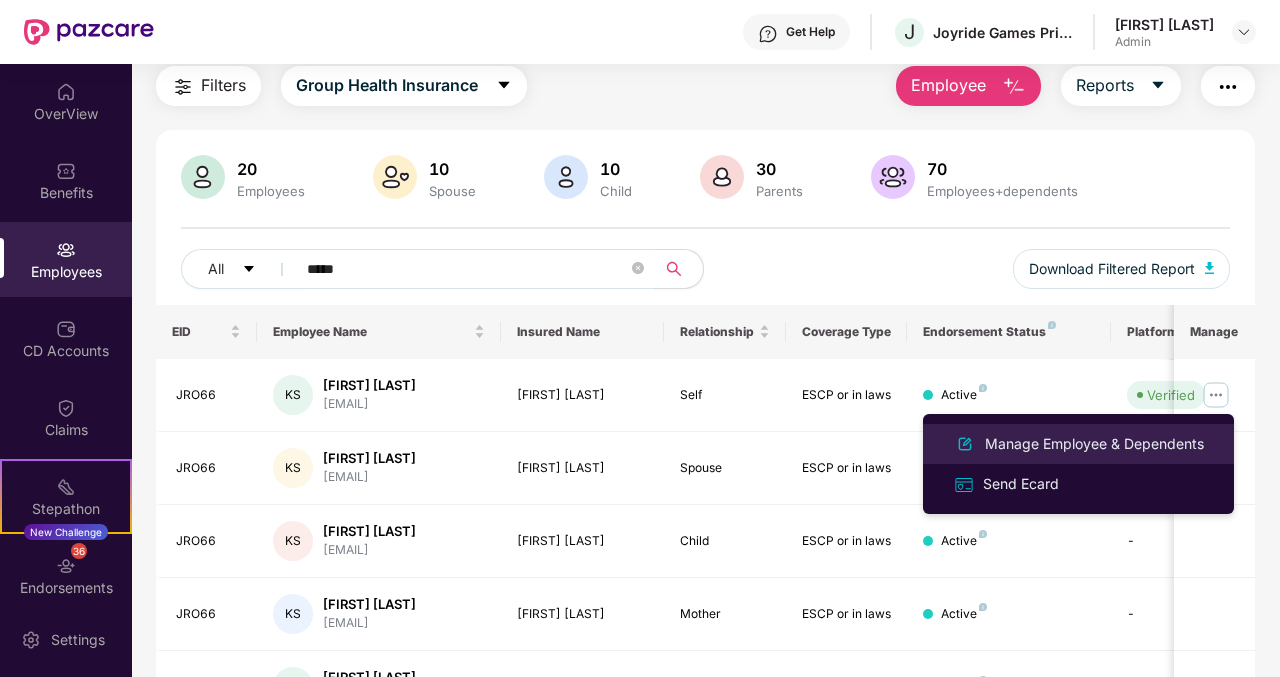 click on "Manage Employee & Dependents" at bounding box center [1094, 444] 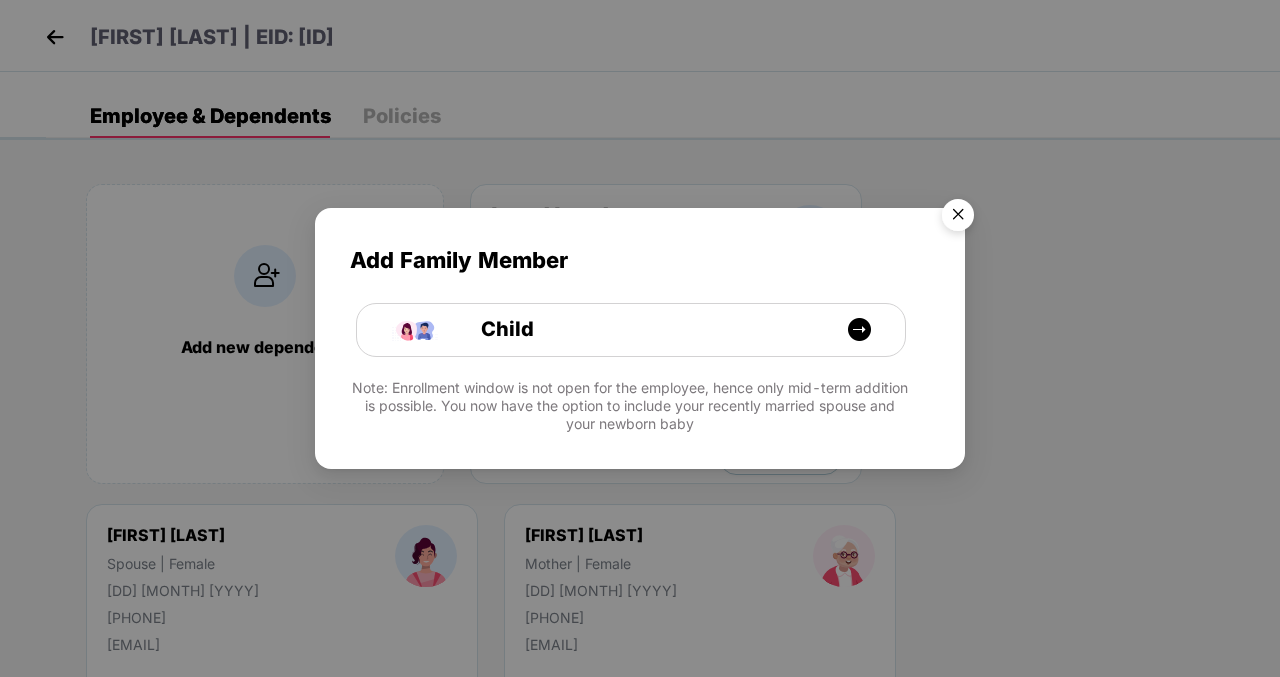click at bounding box center (958, 218) 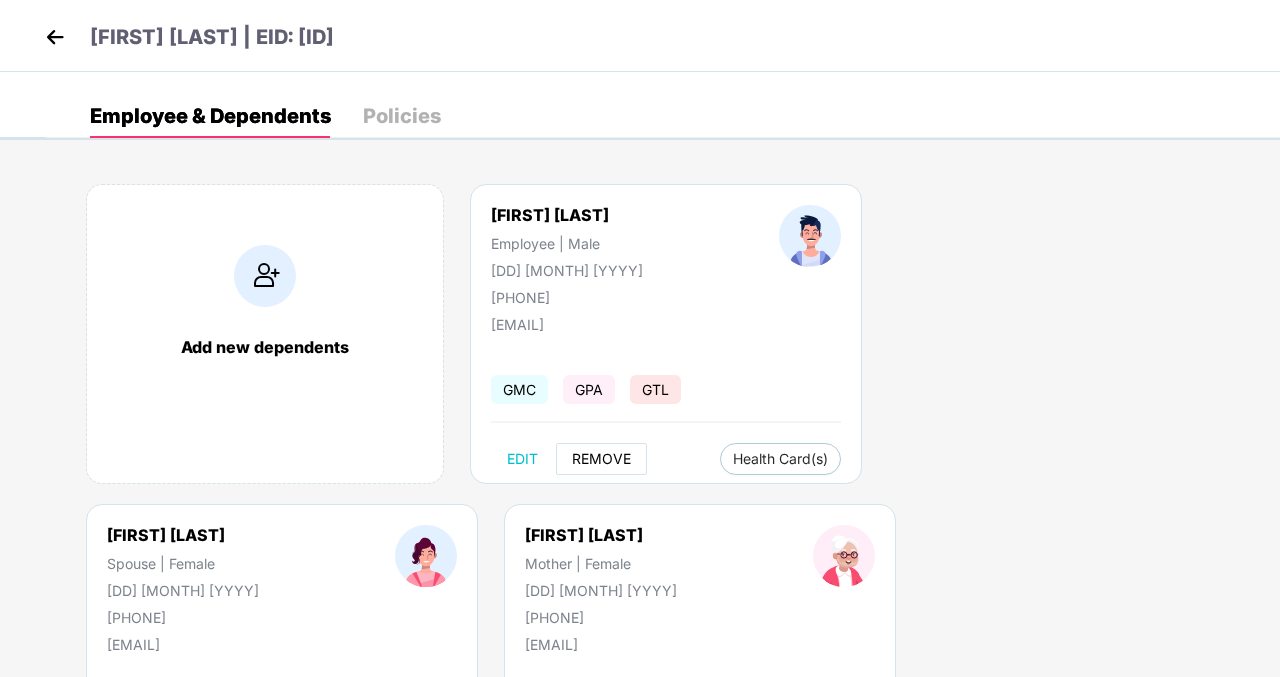 click on "REMOVE" at bounding box center [601, 459] 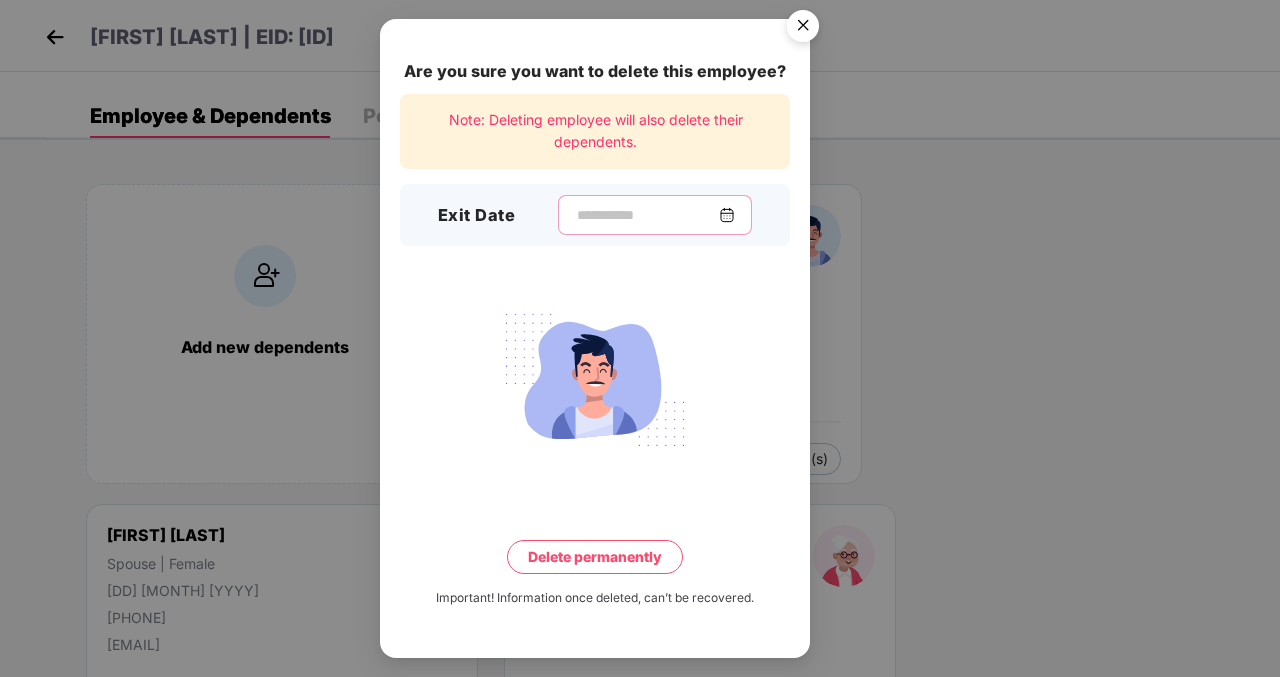 click at bounding box center (647, 215) 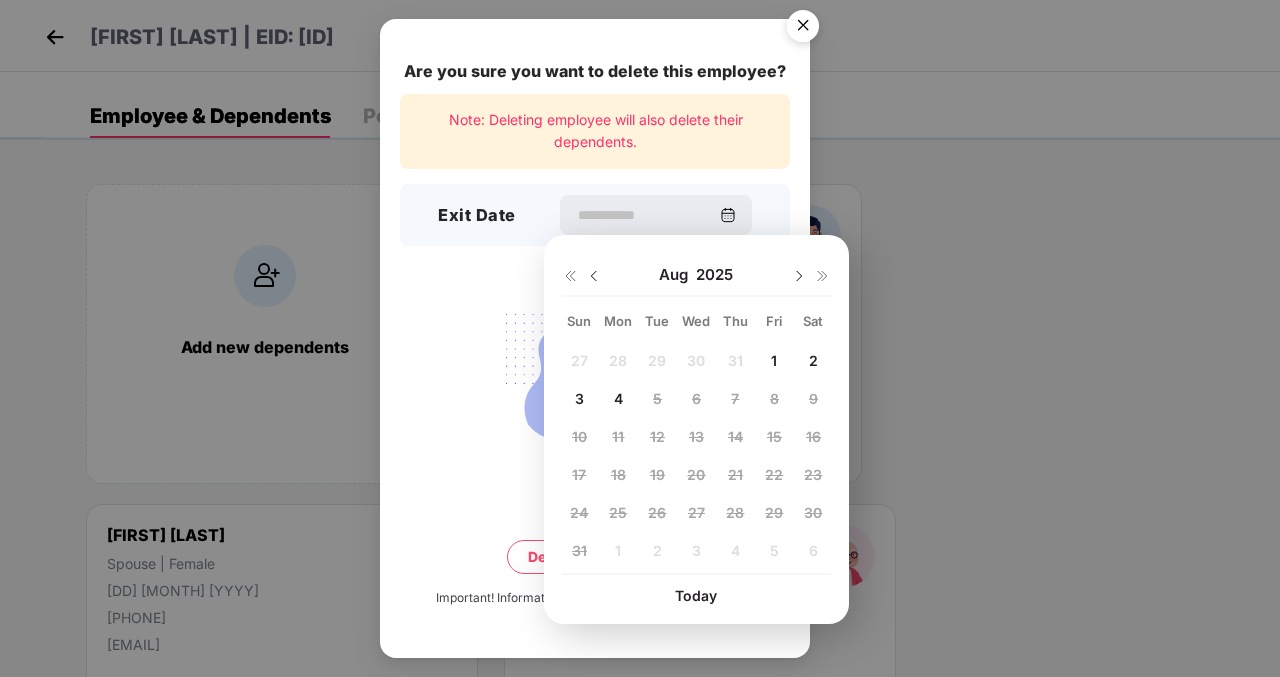 click at bounding box center (594, 276) 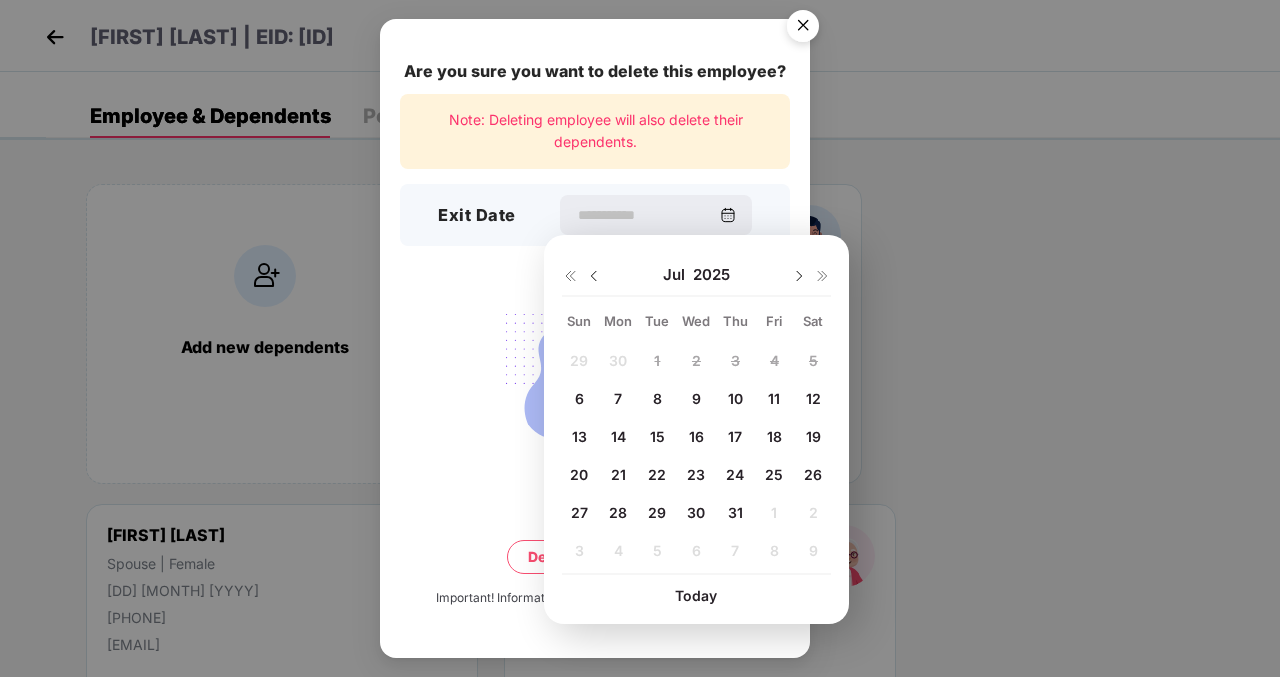 click on "31" at bounding box center (735, 512) 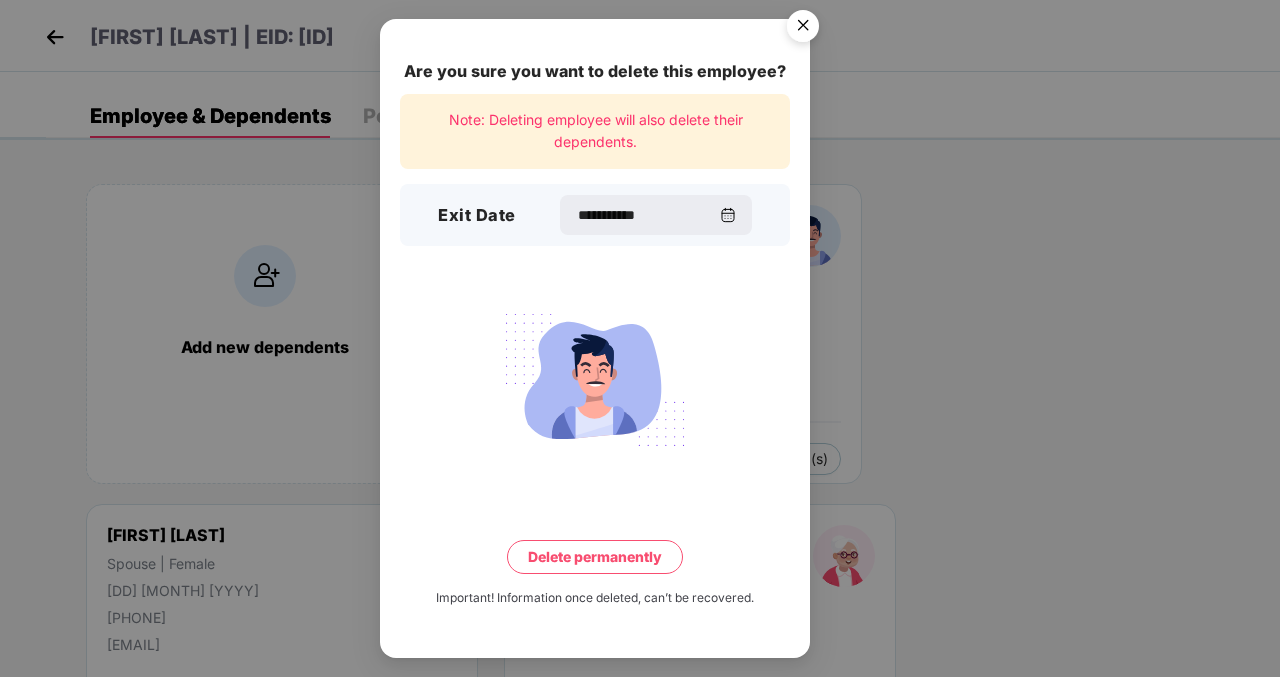 click on "Delete permanently" at bounding box center [595, 557] 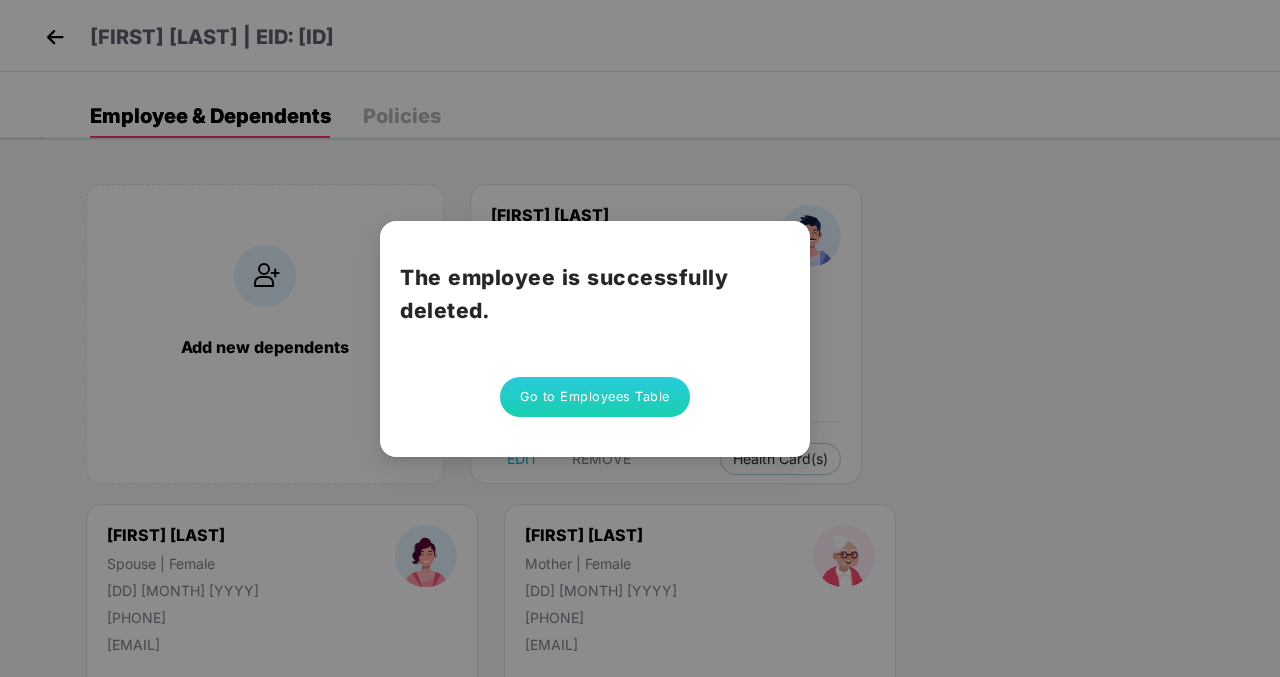 click on "Go to Employees Table" at bounding box center [595, 397] 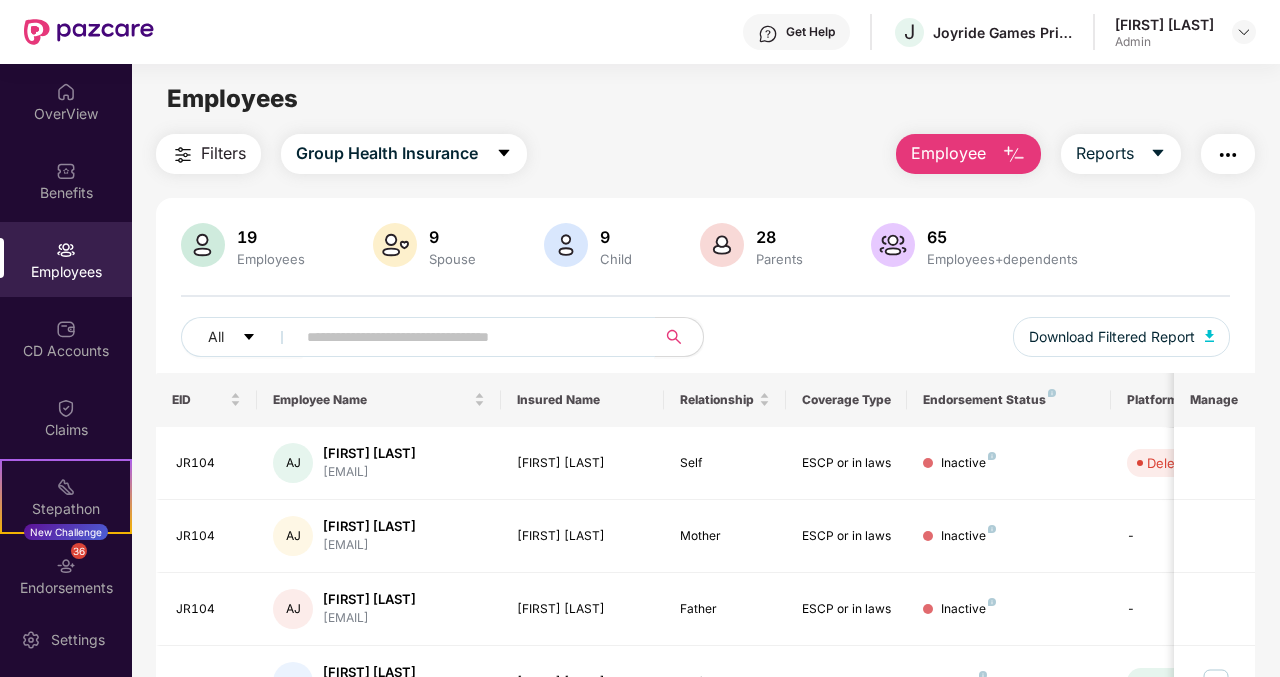 click at bounding box center (468, 337) 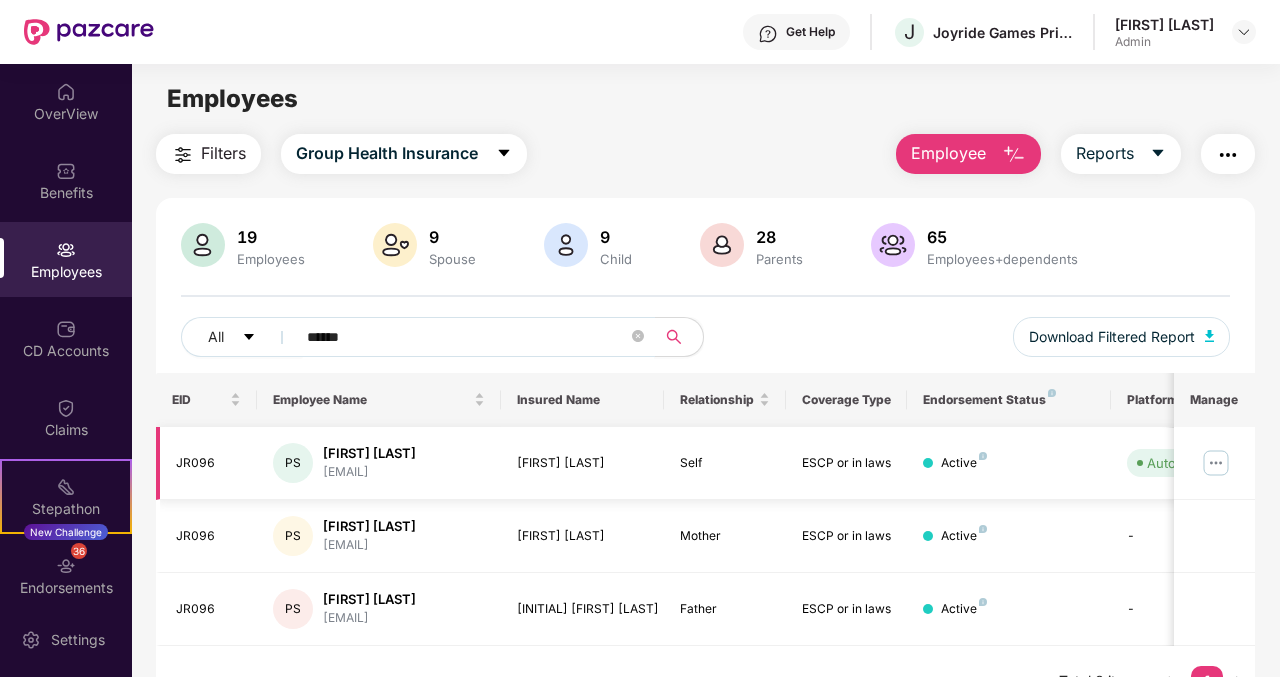 type on "******" 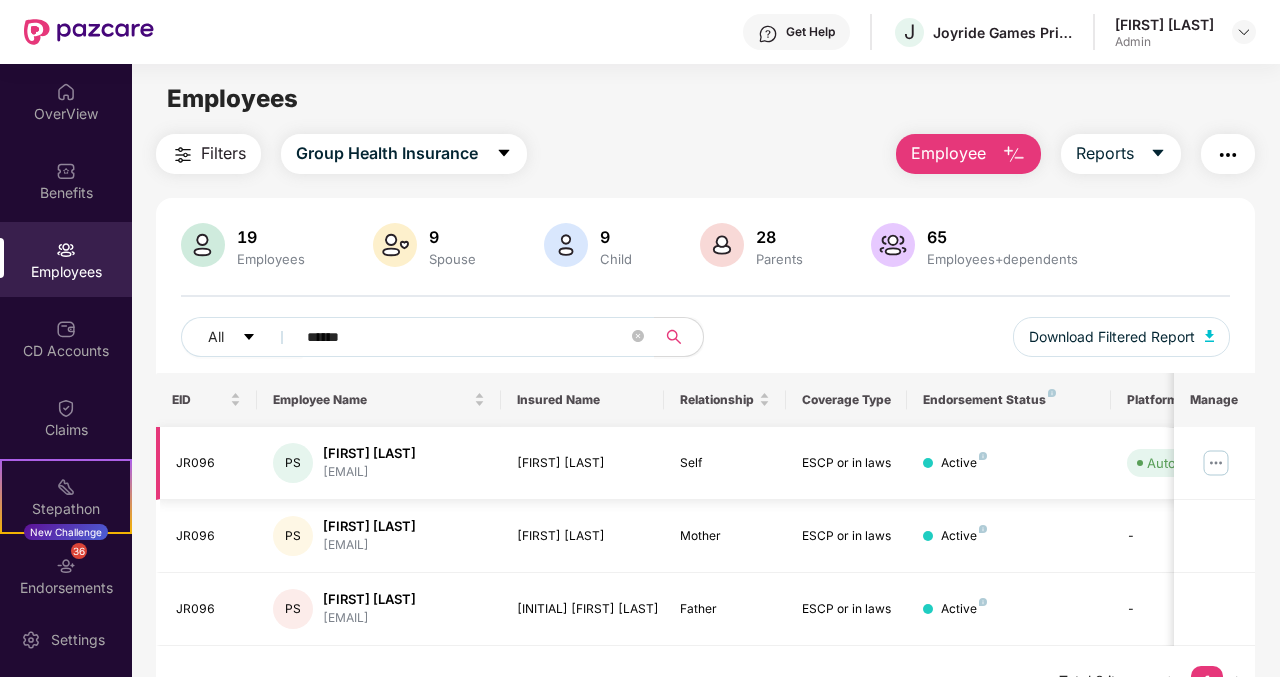 click at bounding box center (1216, 463) 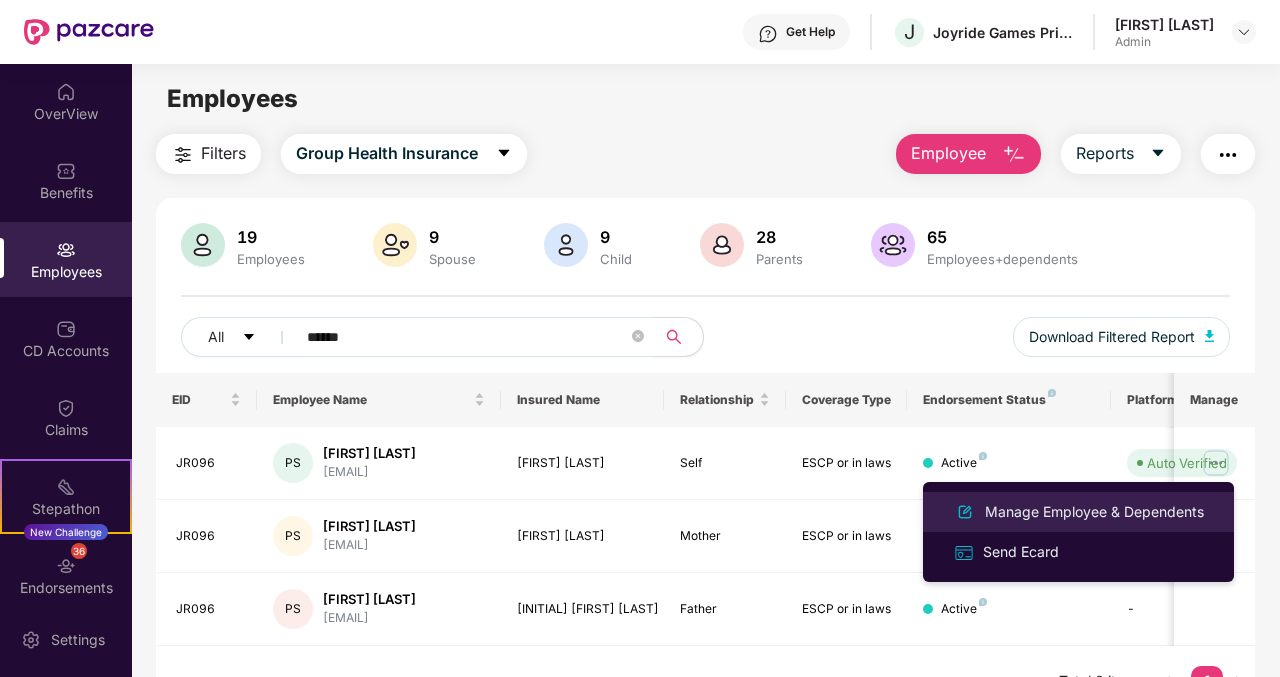 click on "Manage Employee & Dependents" at bounding box center (1094, 512) 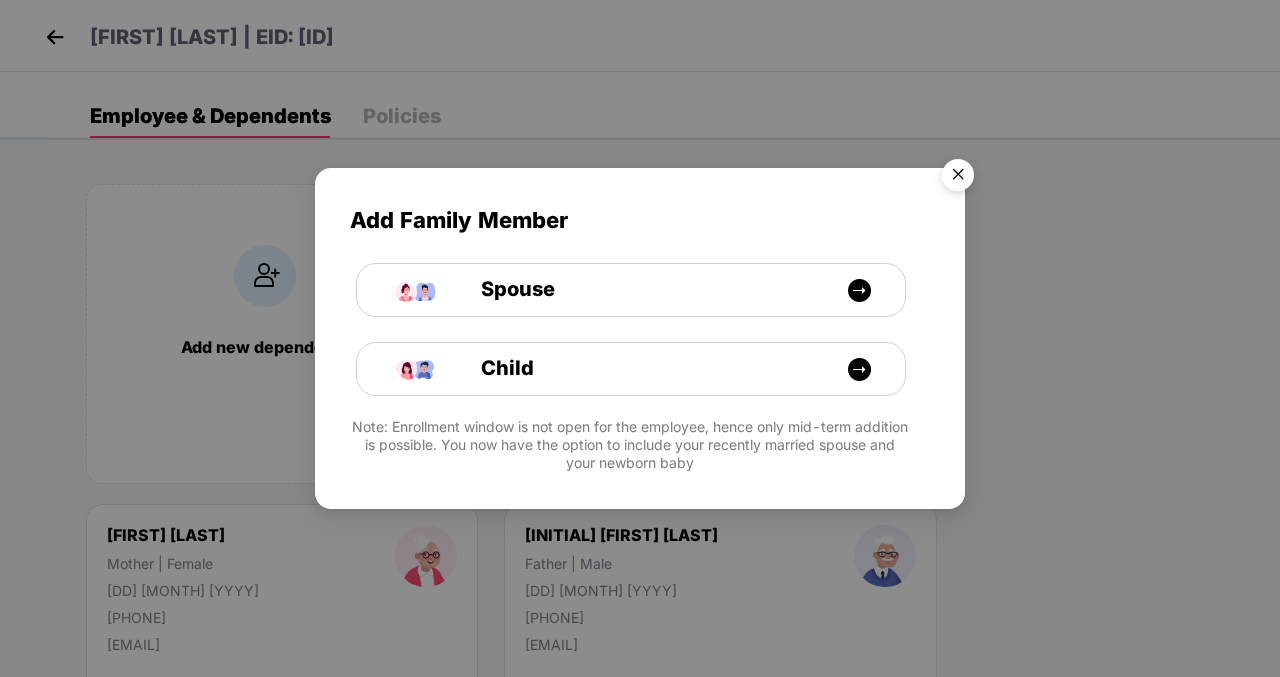 click at bounding box center [958, 178] 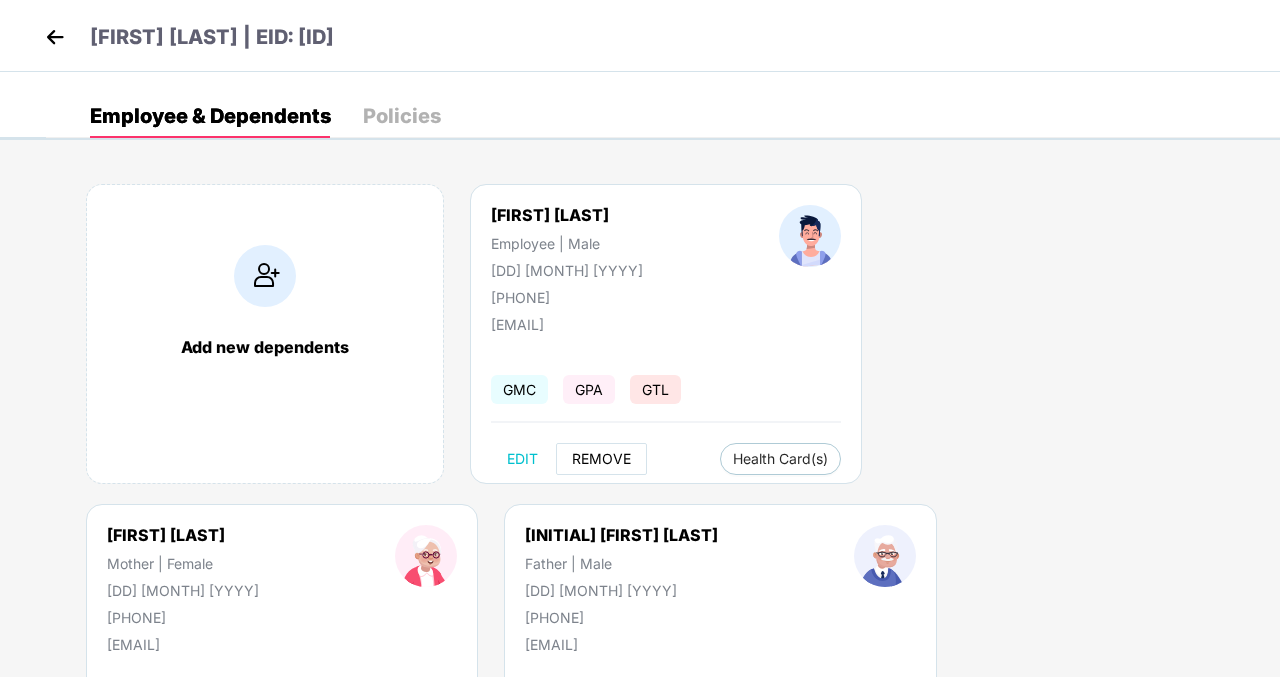 click on "REMOVE" at bounding box center (601, 459) 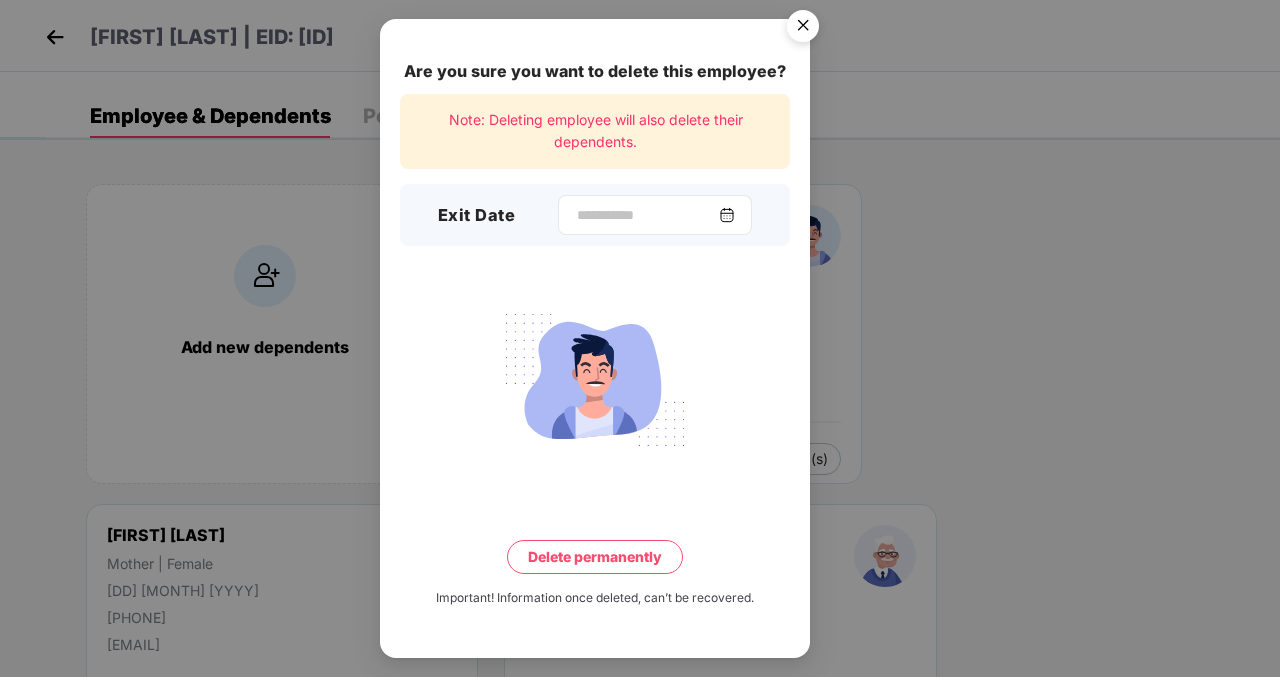 click at bounding box center (727, 215) 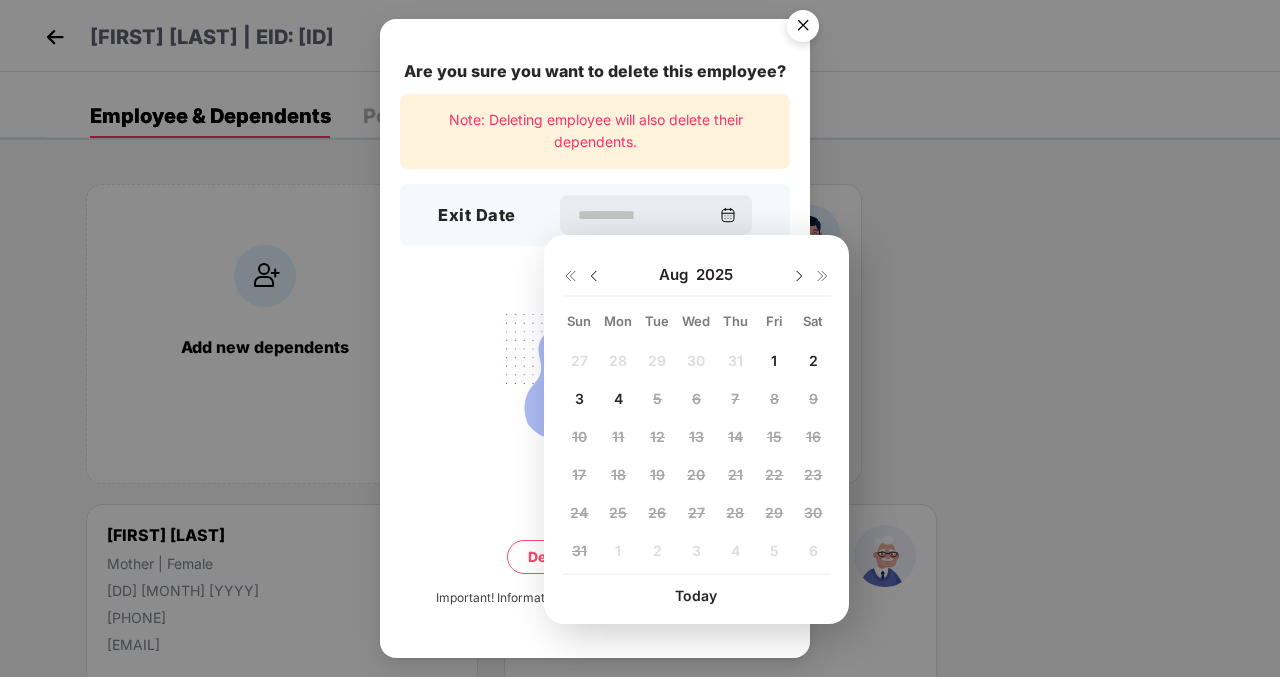 click at bounding box center (594, 276) 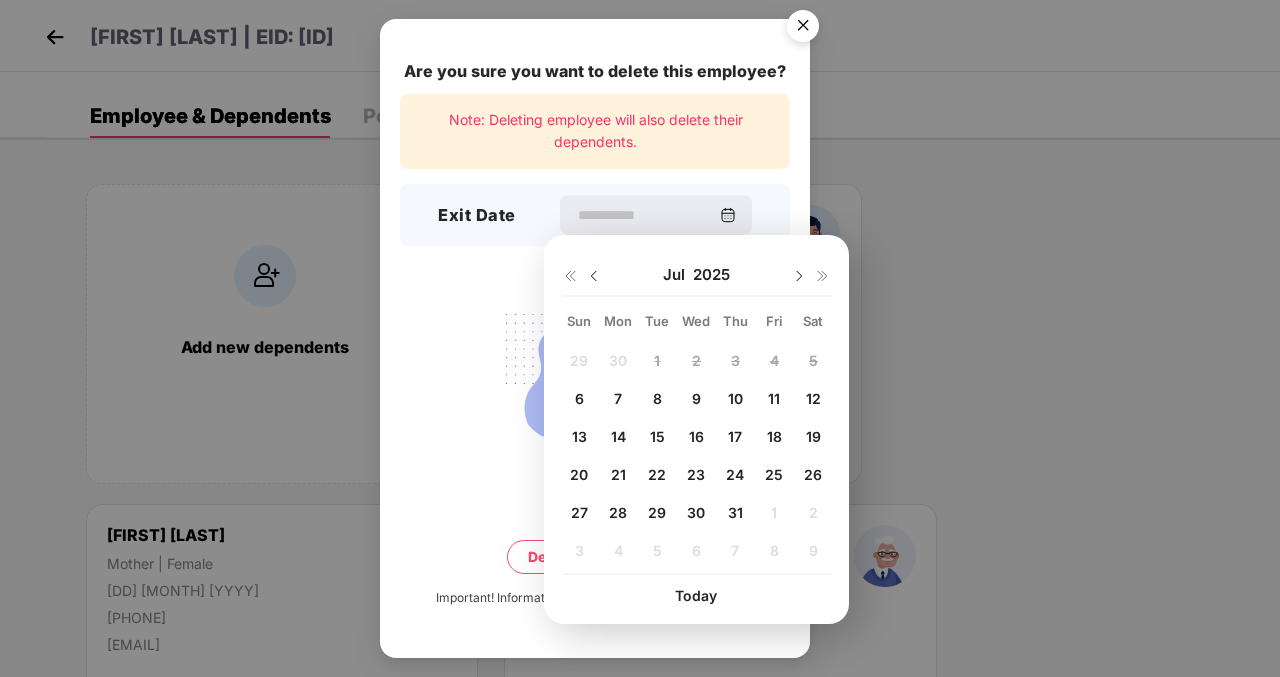 click on "31" at bounding box center [735, 512] 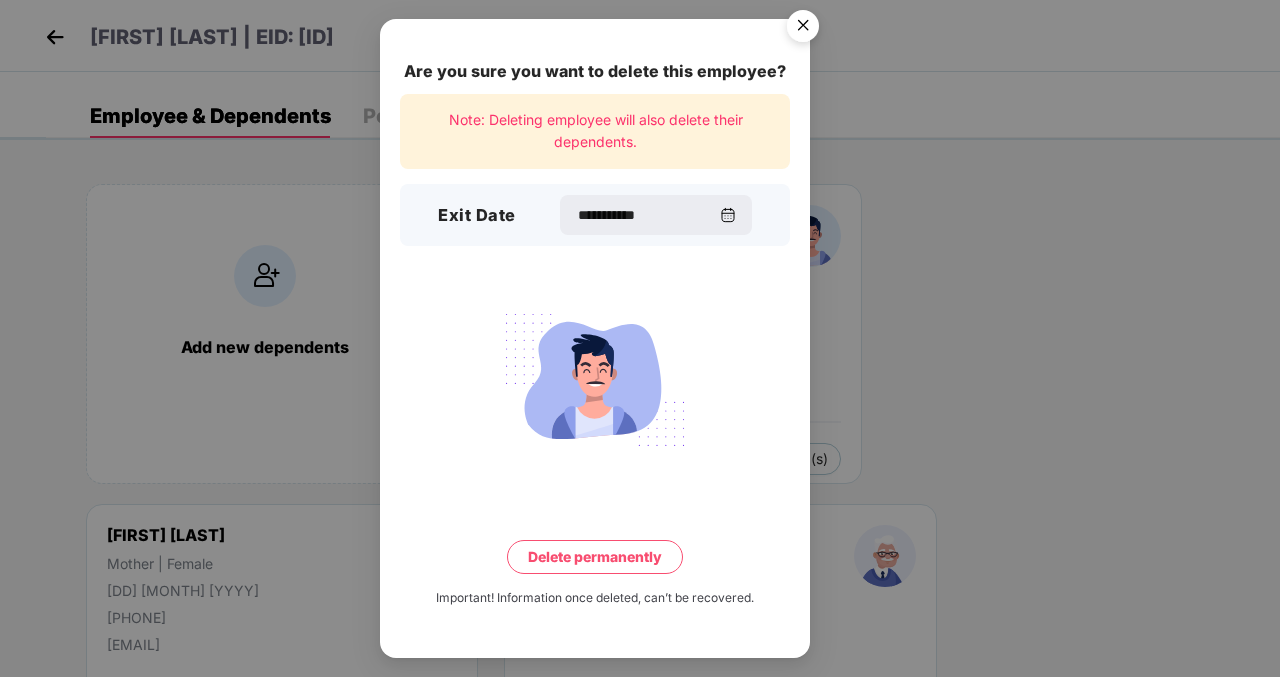 click on "Delete permanently" at bounding box center (595, 557) 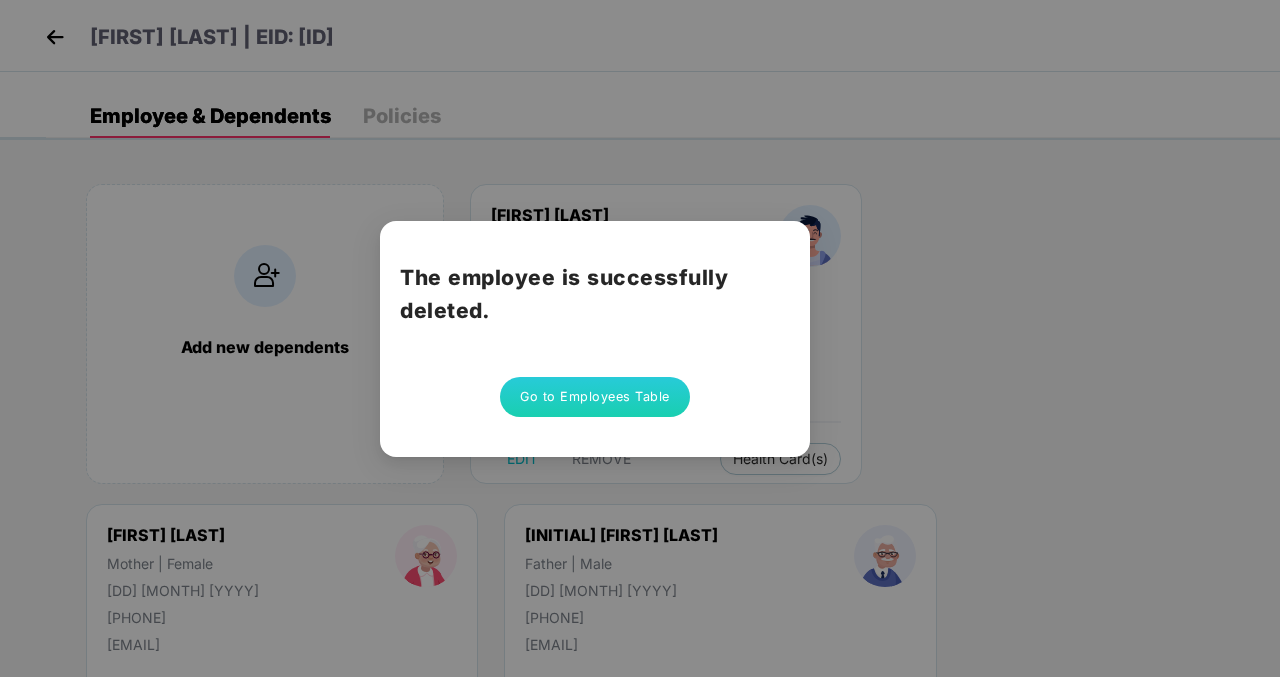click on "The employee is successfully deleted. Go to Employees Table" at bounding box center [640, 338] 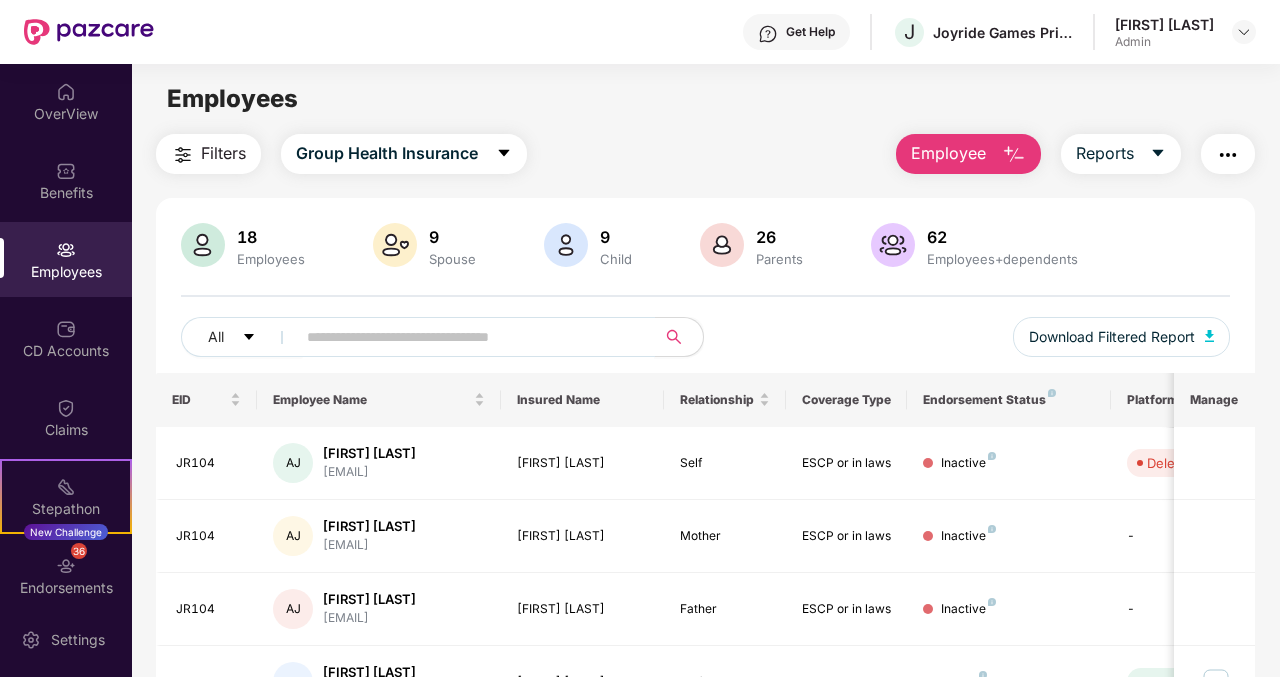click at bounding box center [468, 337] 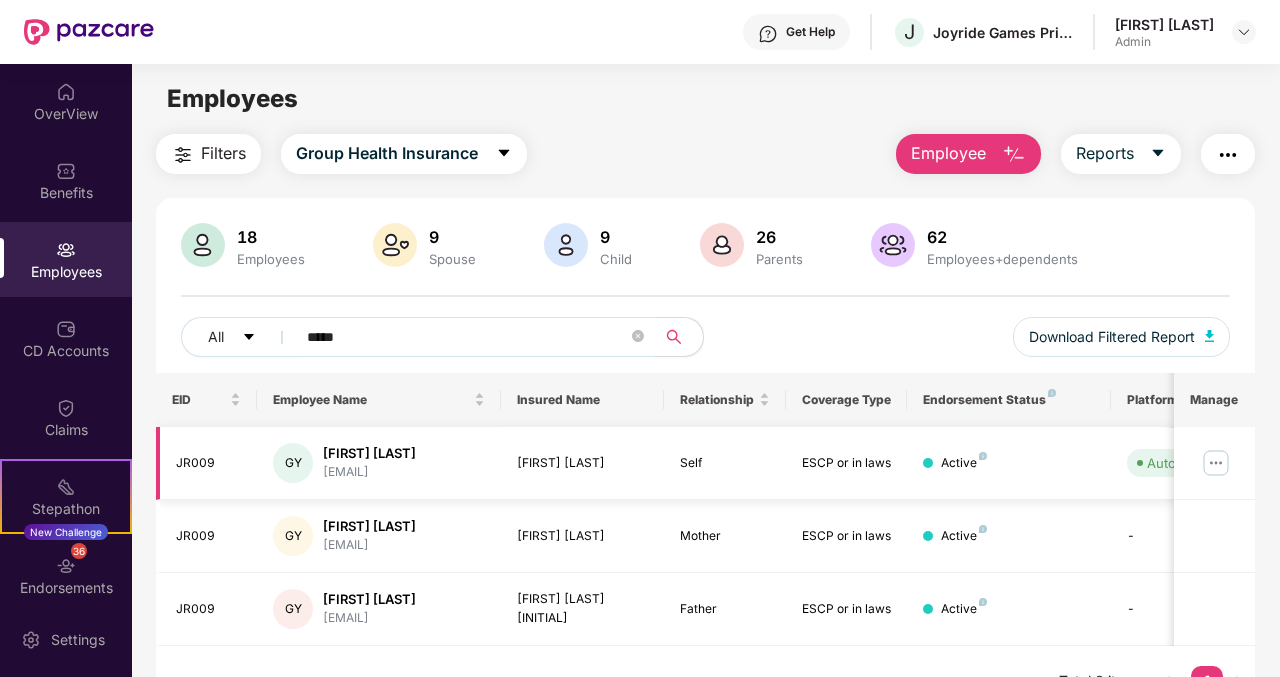 scroll, scrollTop: 0, scrollLeft: 12, axis: horizontal 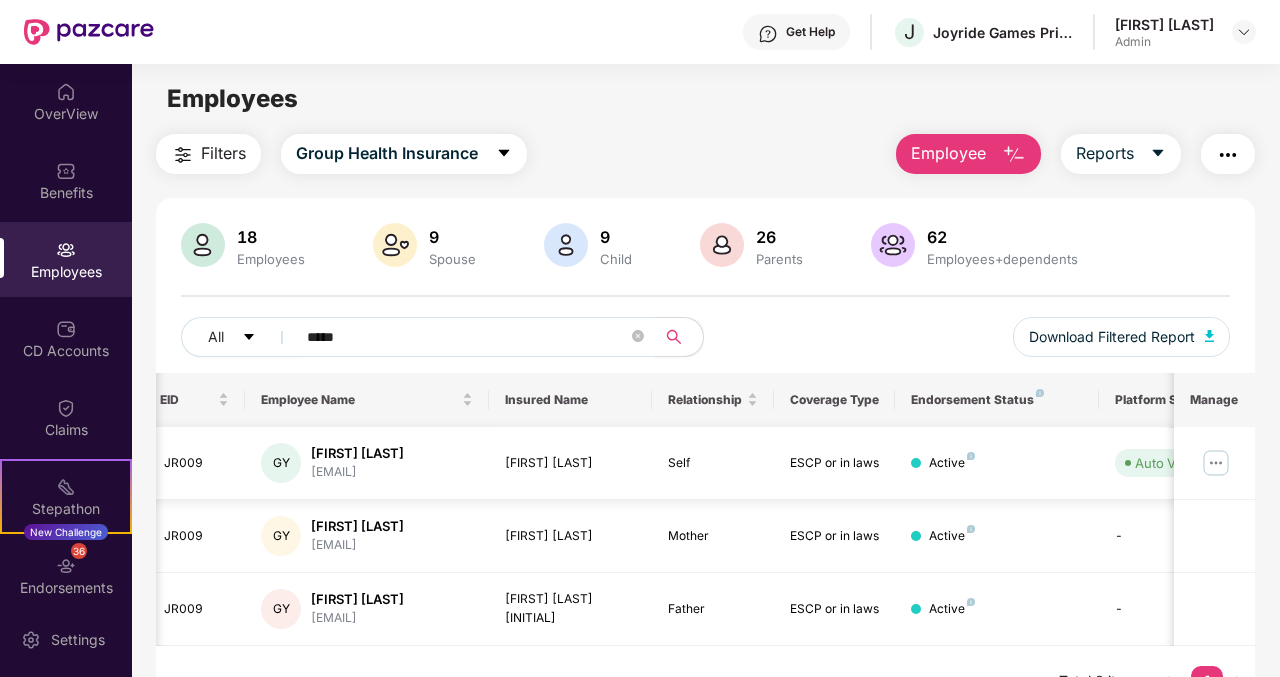 type on "*****" 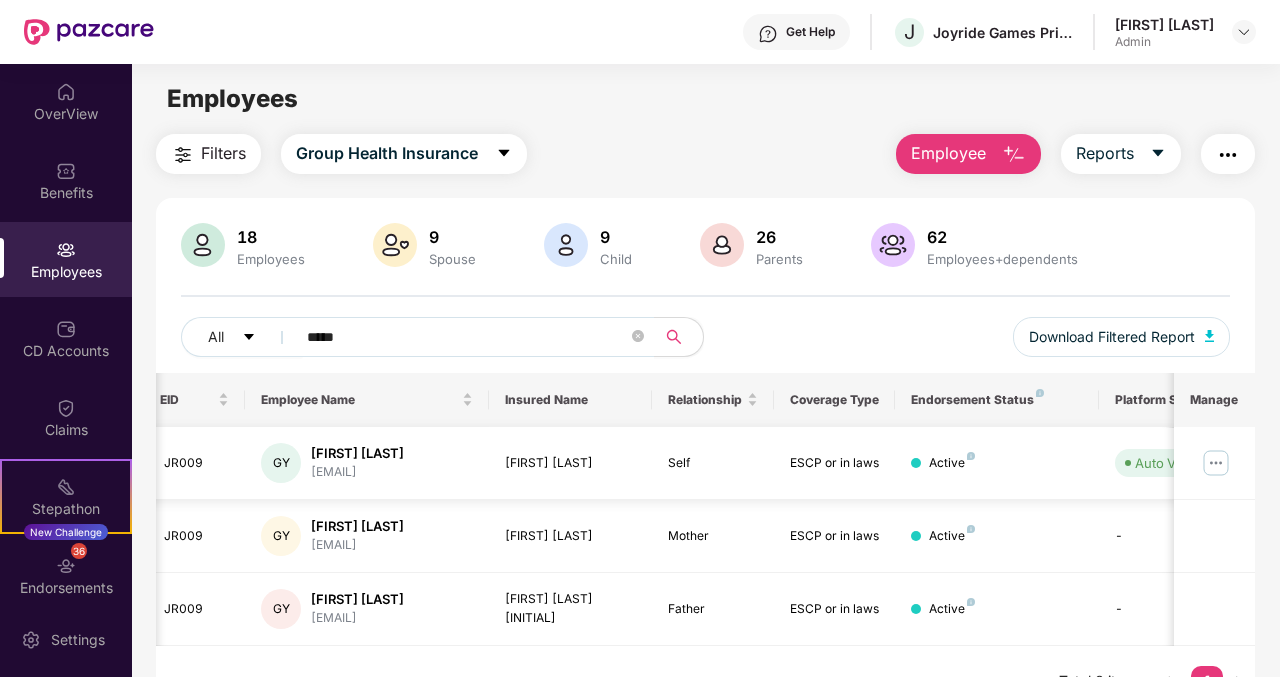 click at bounding box center [1216, 463] 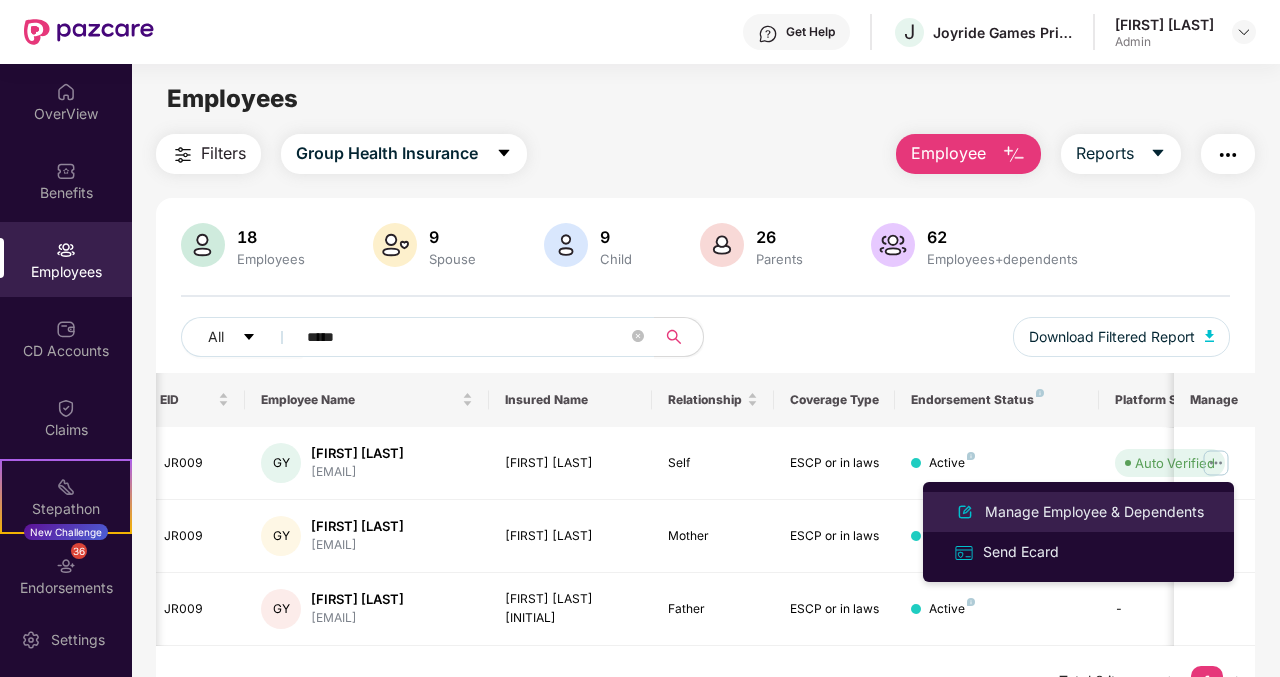 click on "Manage Employee & Dependents" at bounding box center [1094, 512] 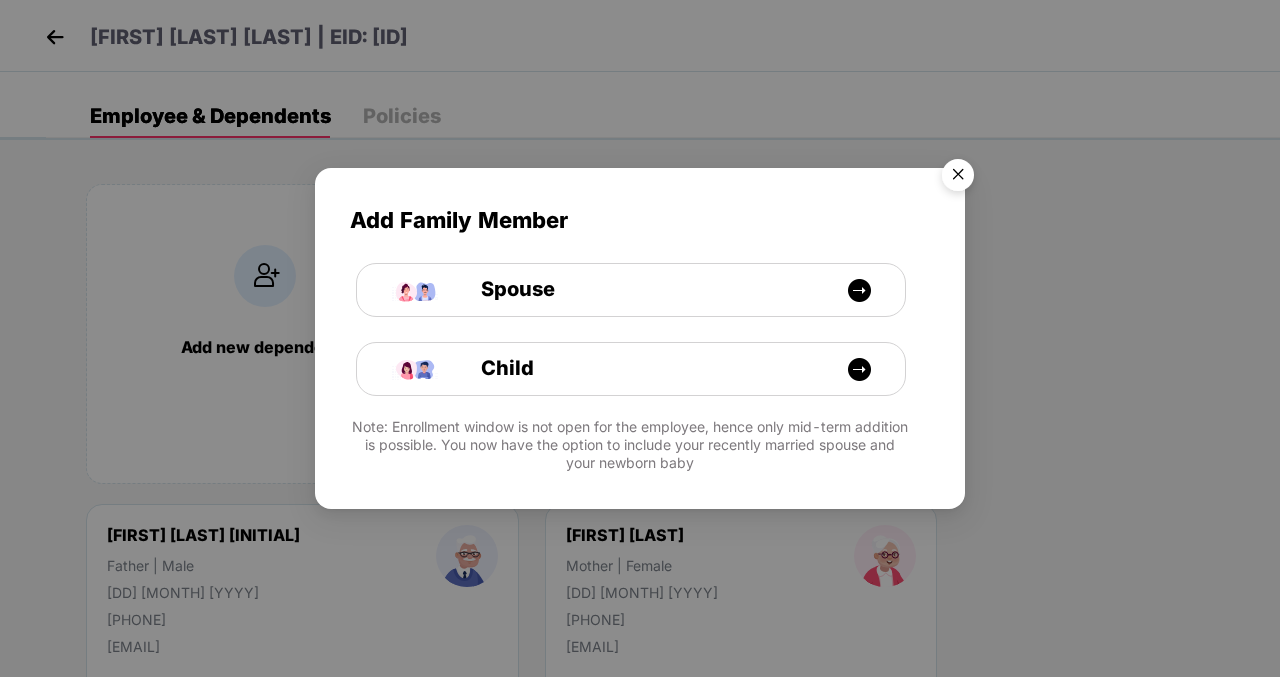 click at bounding box center (958, 178) 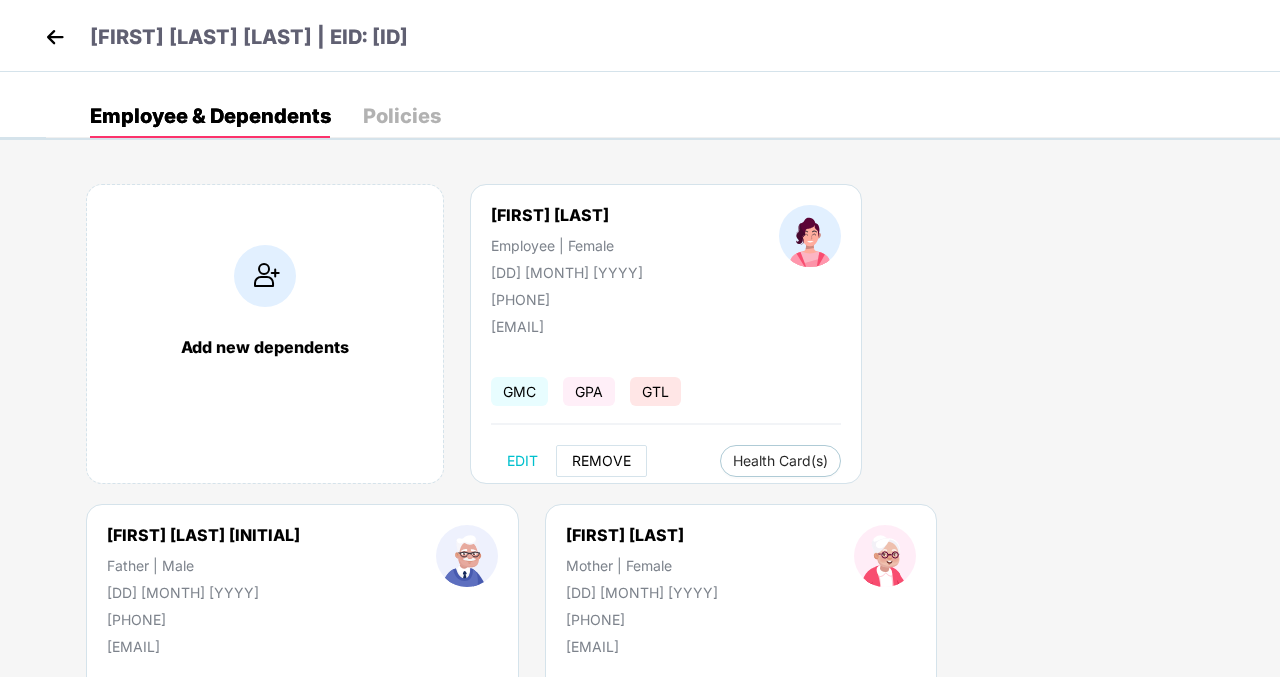click on "REMOVE" at bounding box center [601, 461] 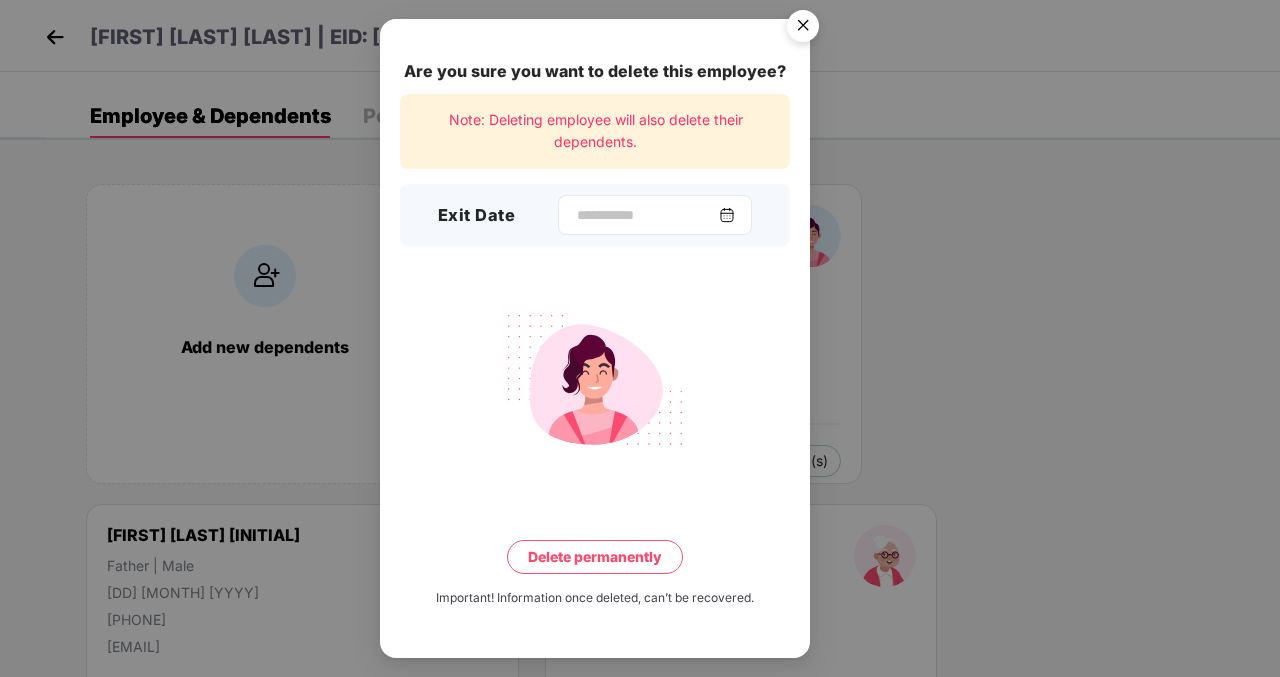 click at bounding box center (655, 215) 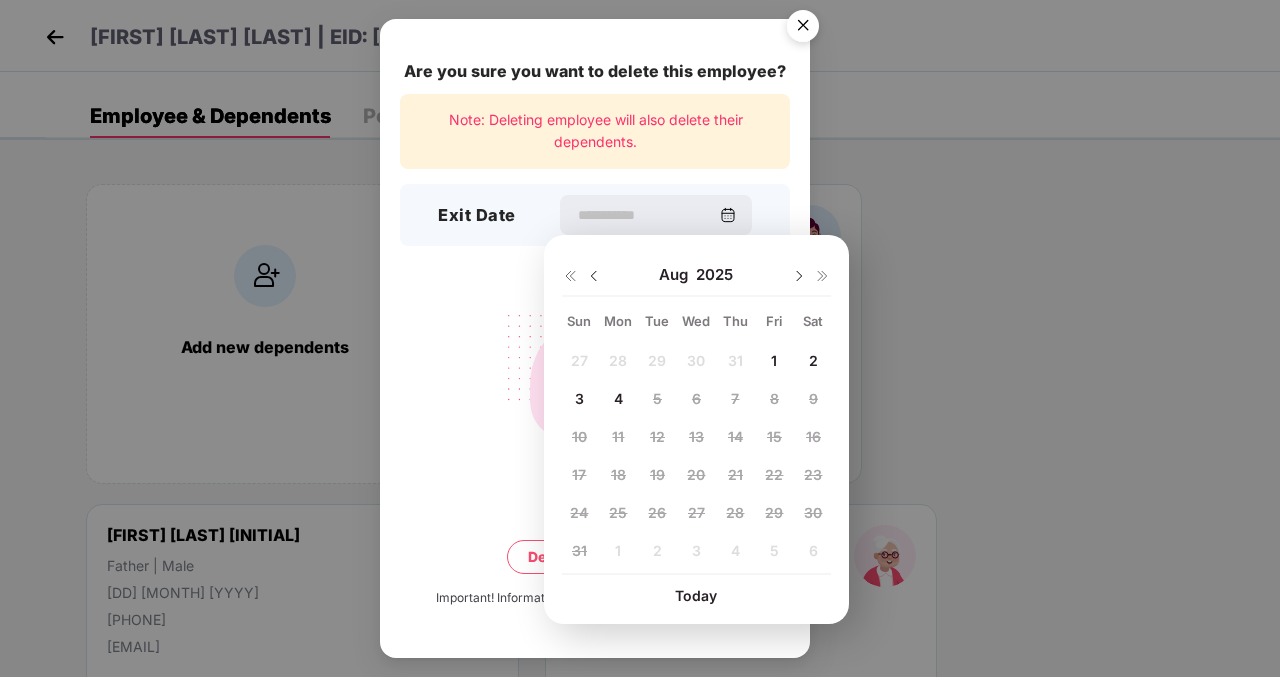 click on "Aug 2025" at bounding box center (696, 275) 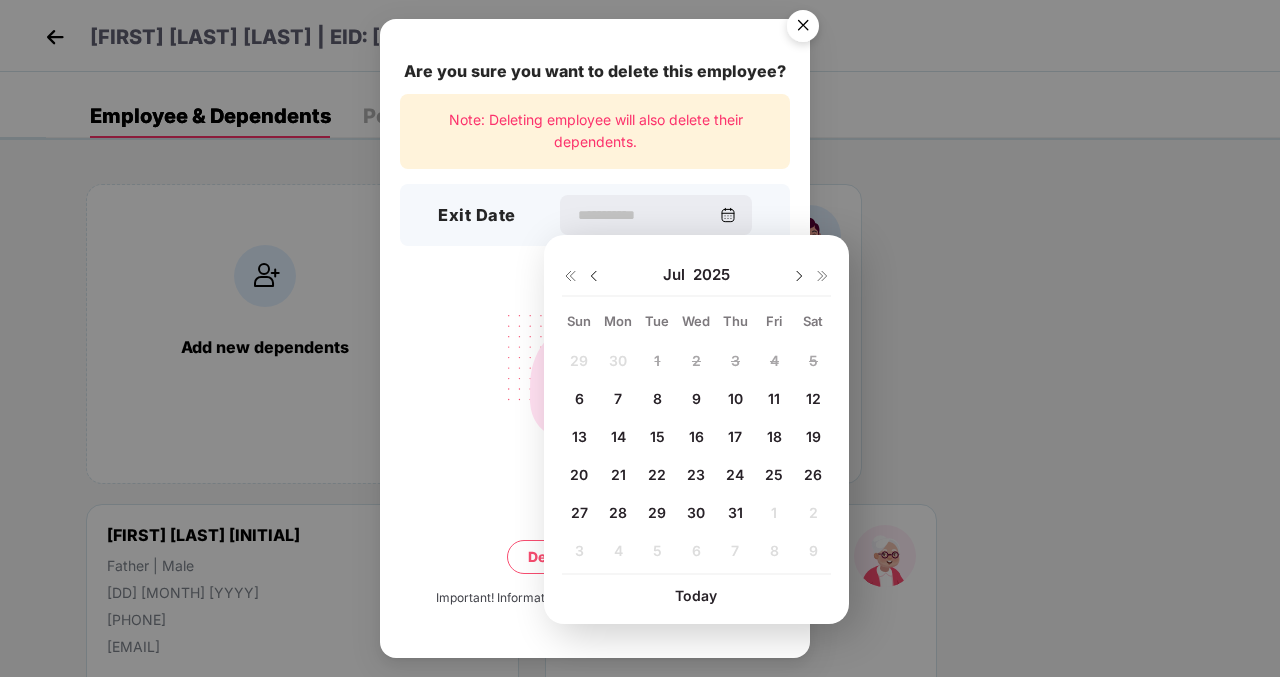 click on "31" at bounding box center (735, 512) 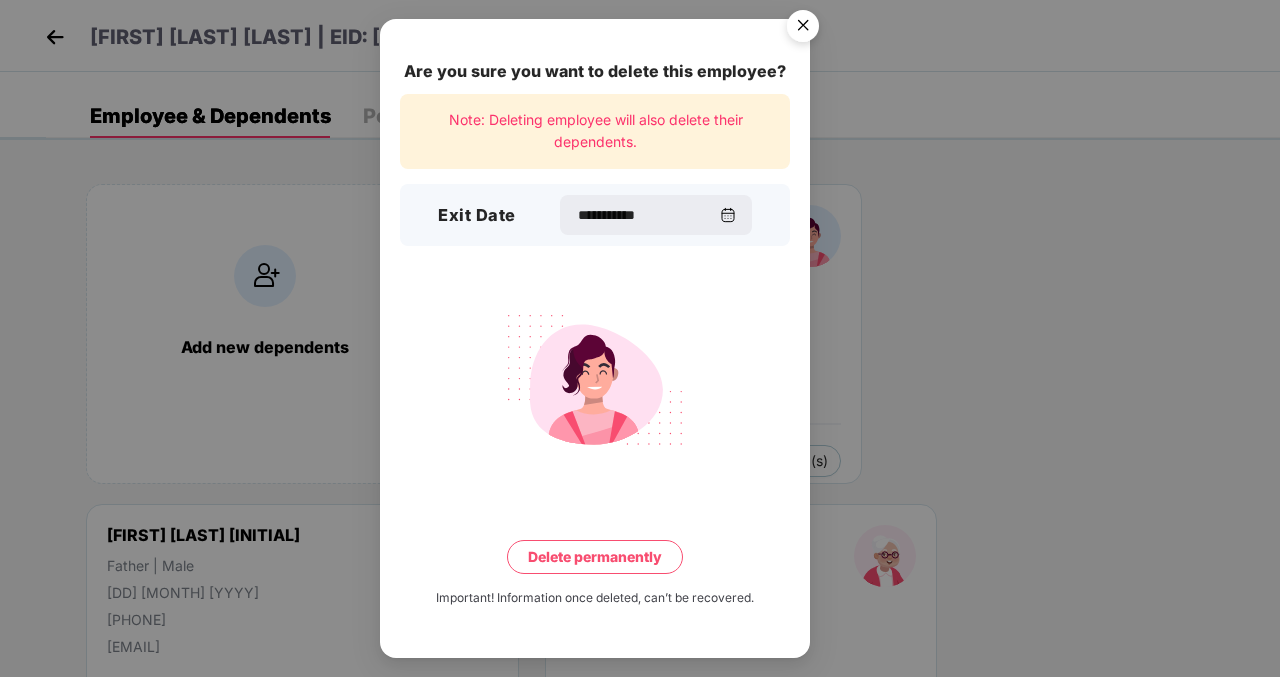 type on "**********" 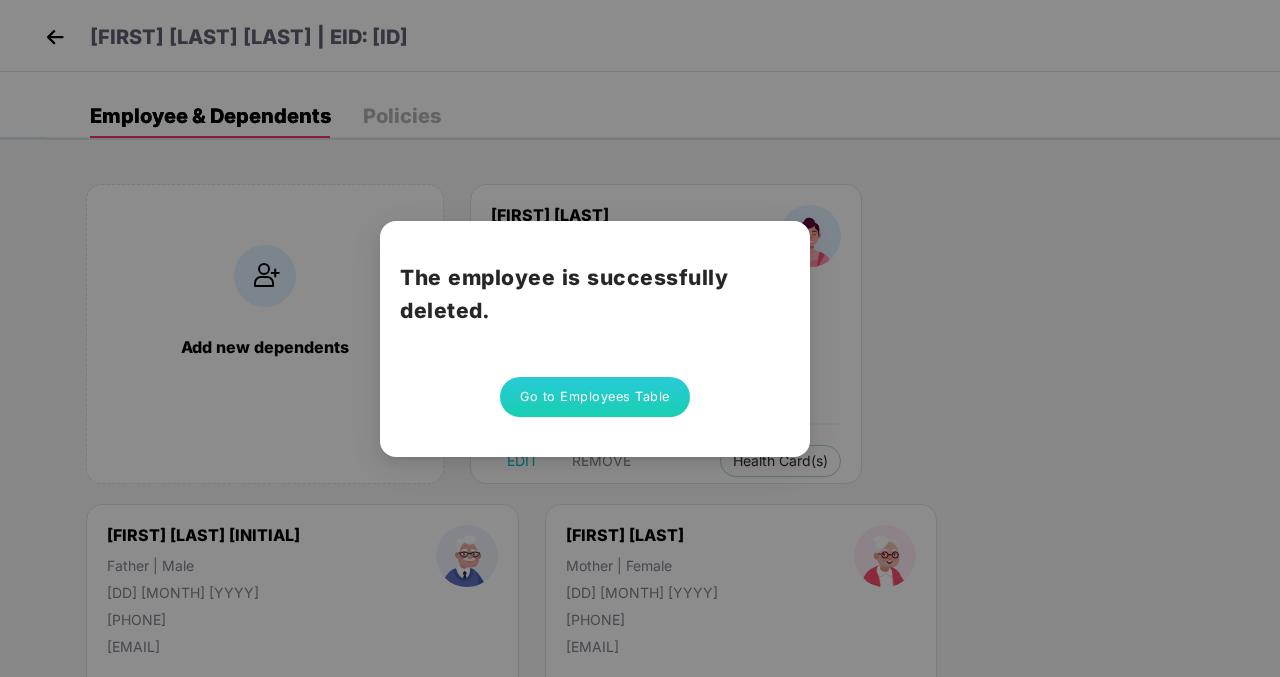click on "Go to Employees Table" at bounding box center [595, 397] 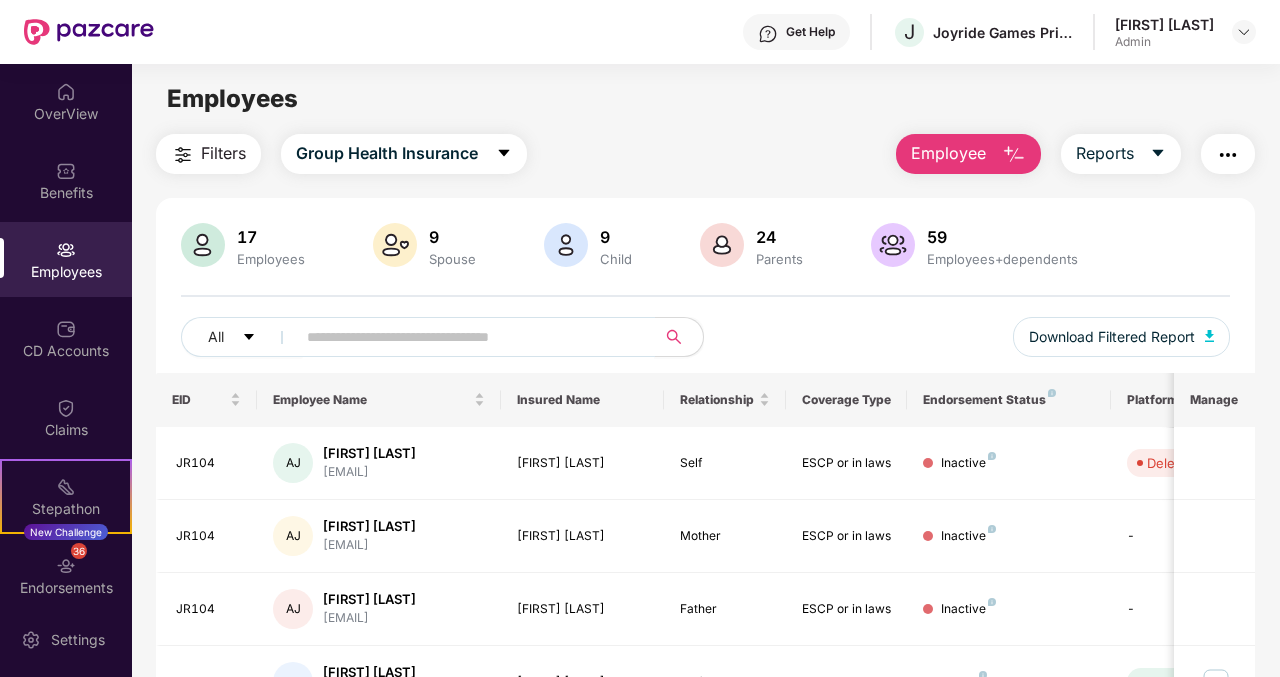 click at bounding box center (468, 337) 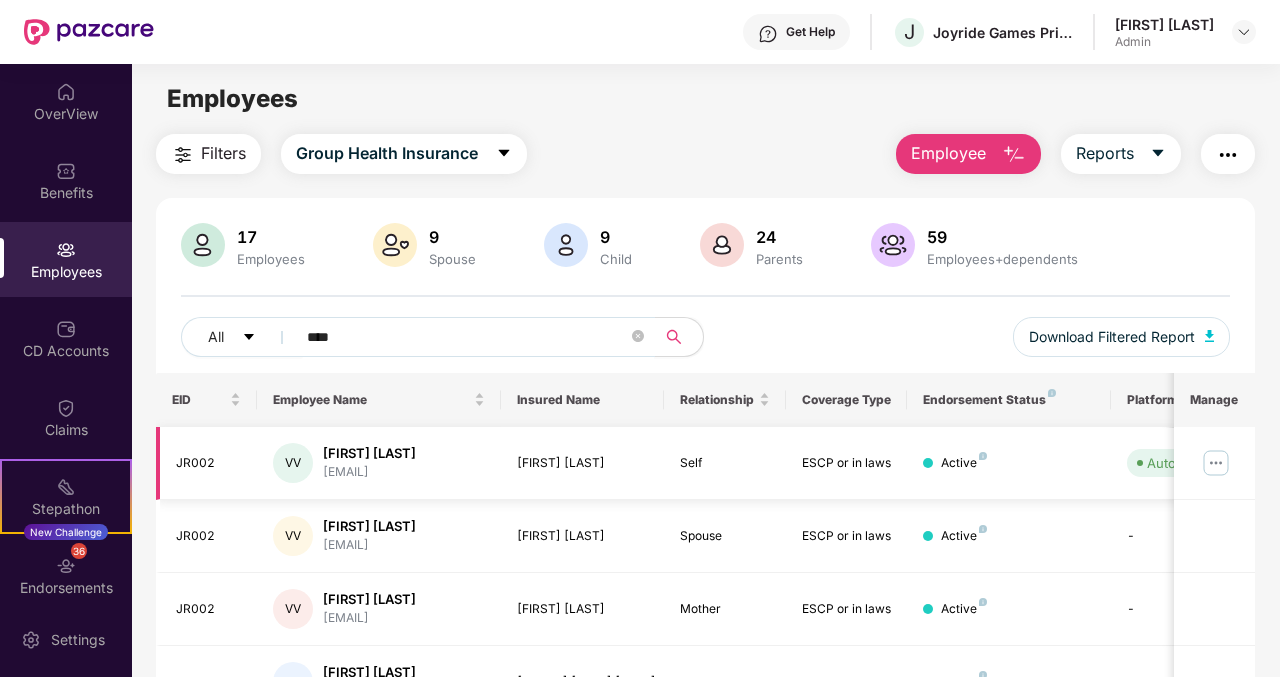 scroll, scrollTop: 114, scrollLeft: 0, axis: vertical 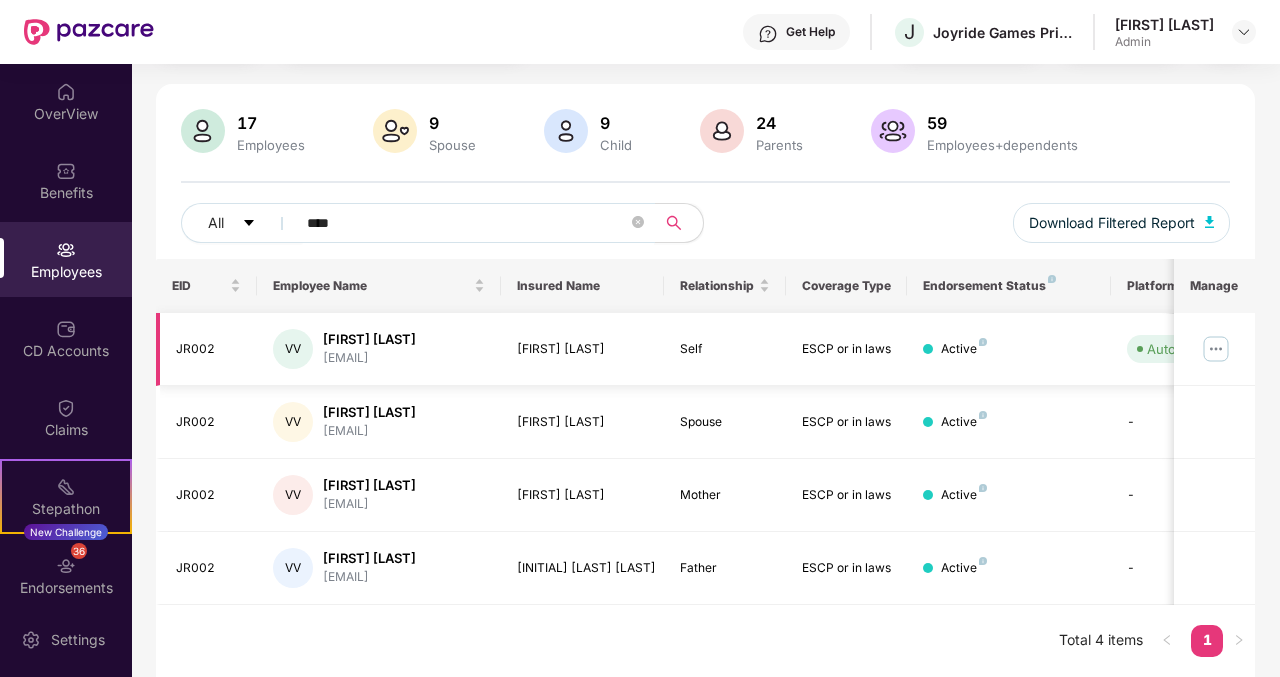 type on "****" 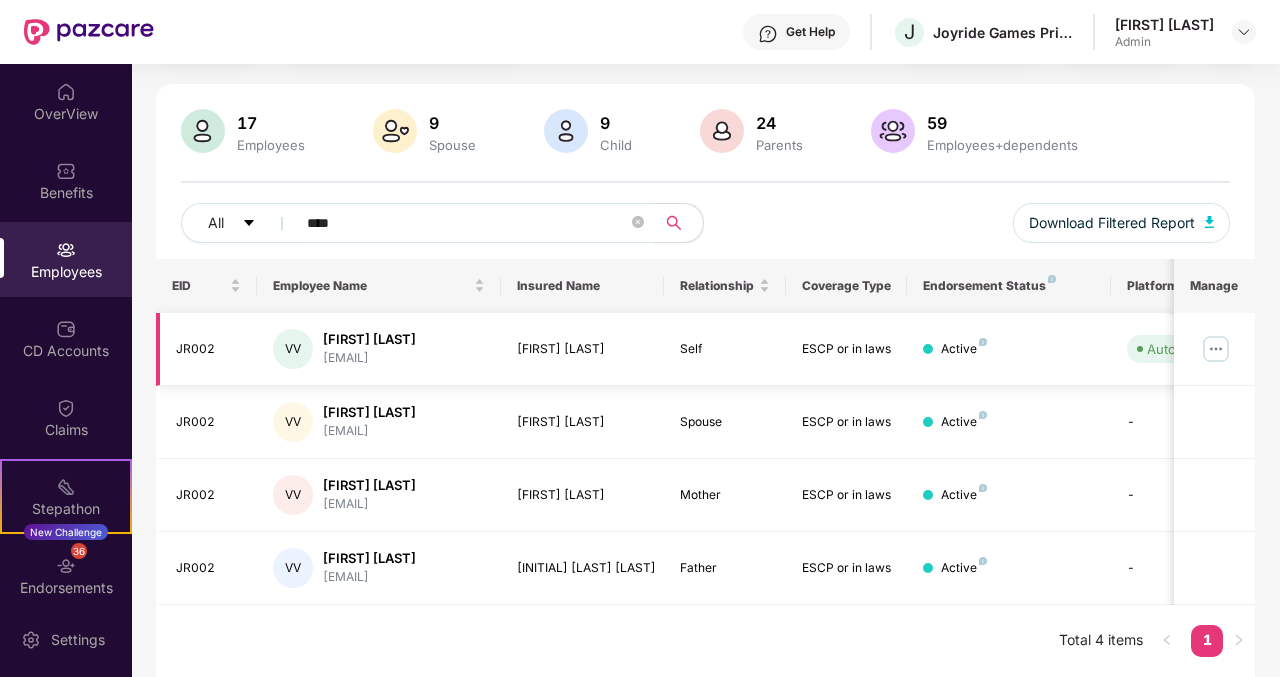 click at bounding box center (1216, 349) 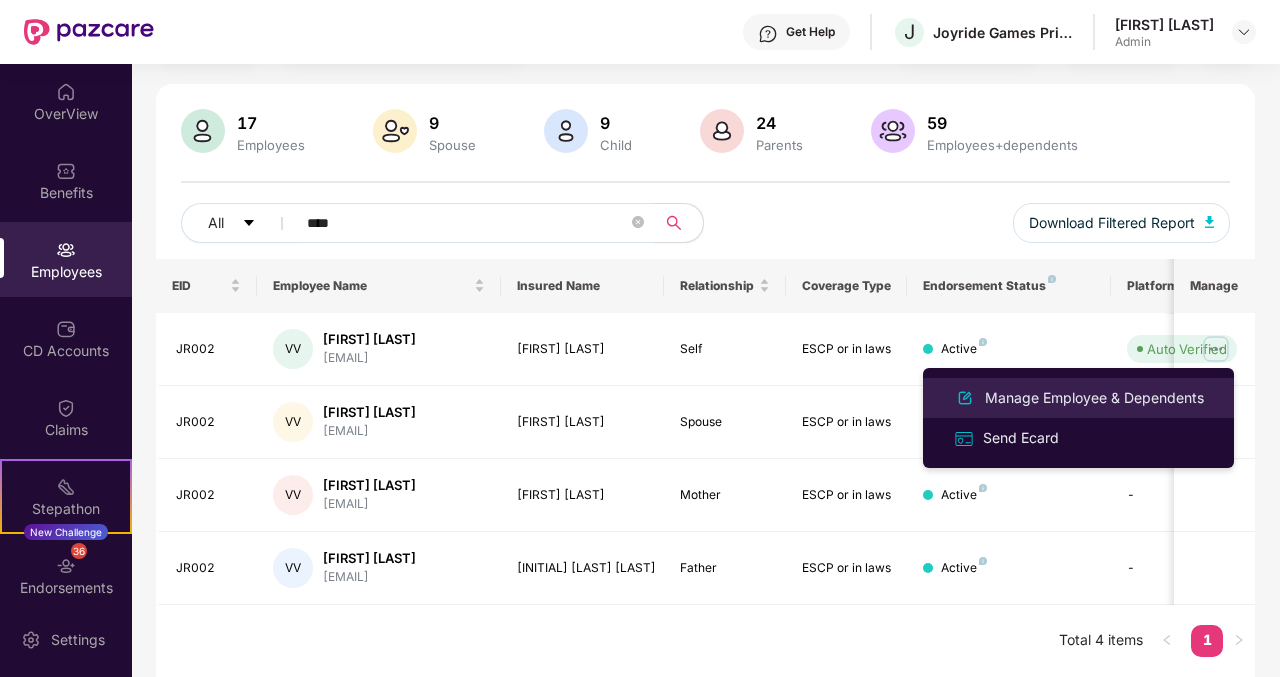 click on "Manage Employee & Dependents" at bounding box center (1094, 398) 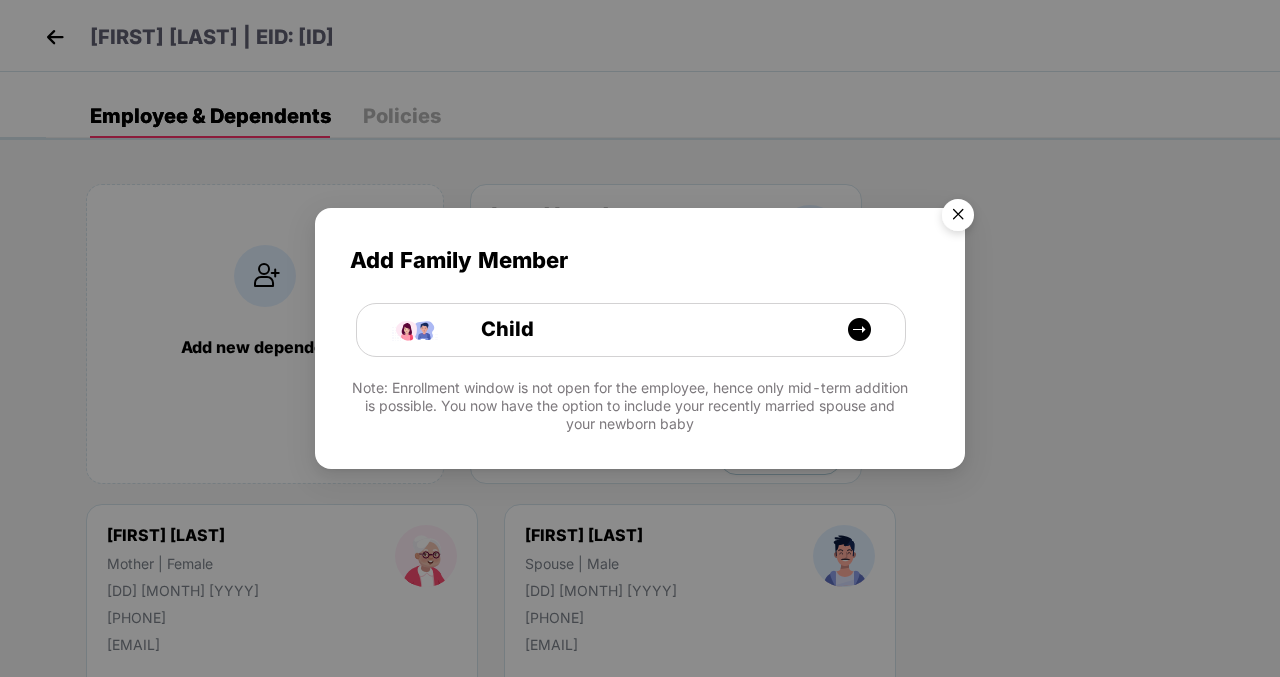 click at bounding box center [958, 218] 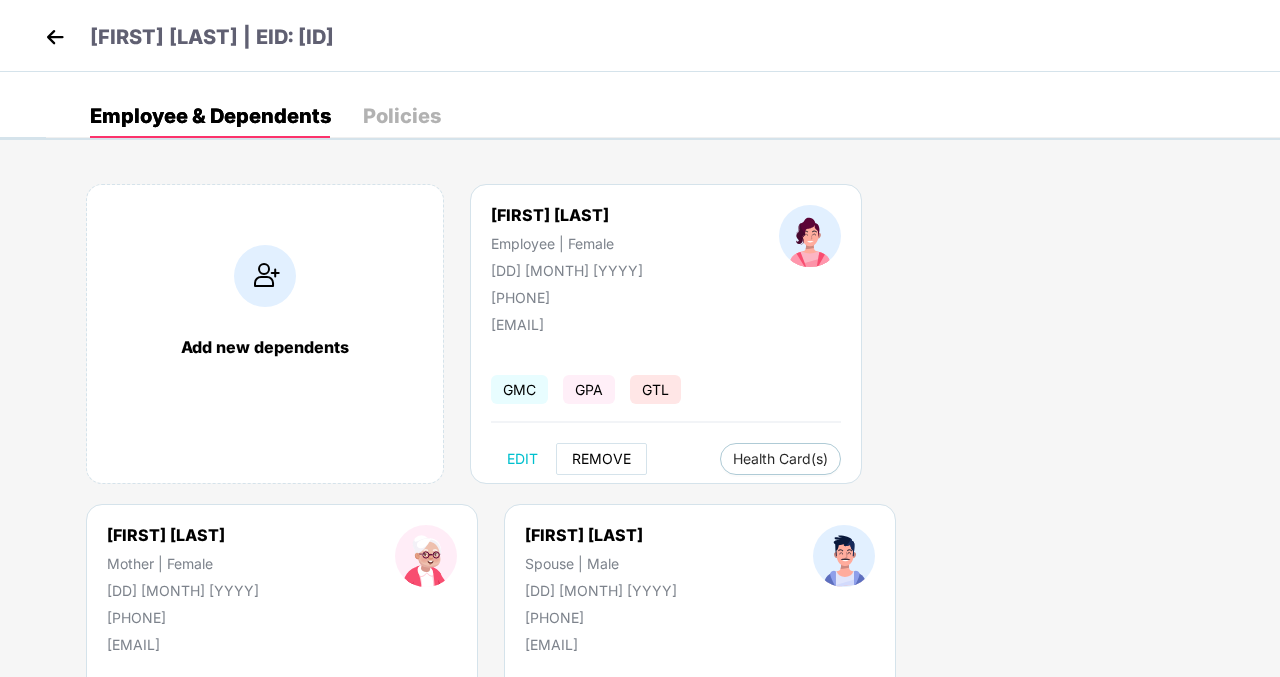 click on "REMOVE" at bounding box center (601, 459) 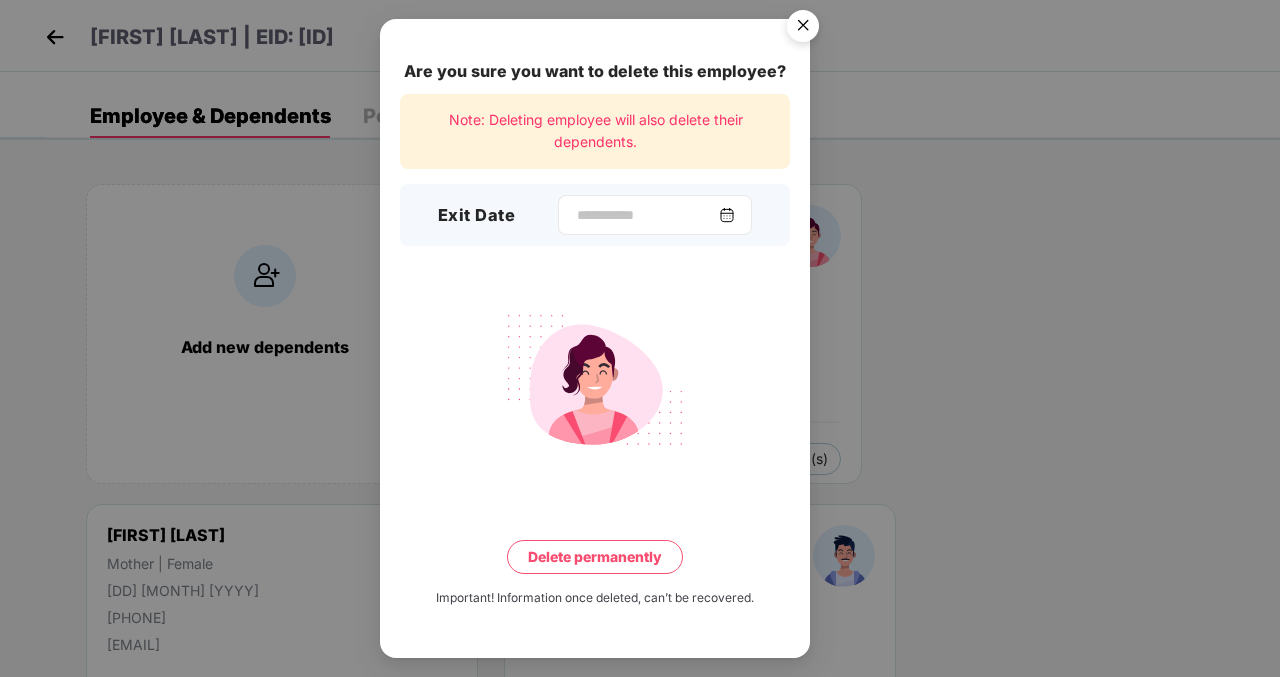 click at bounding box center [727, 215] 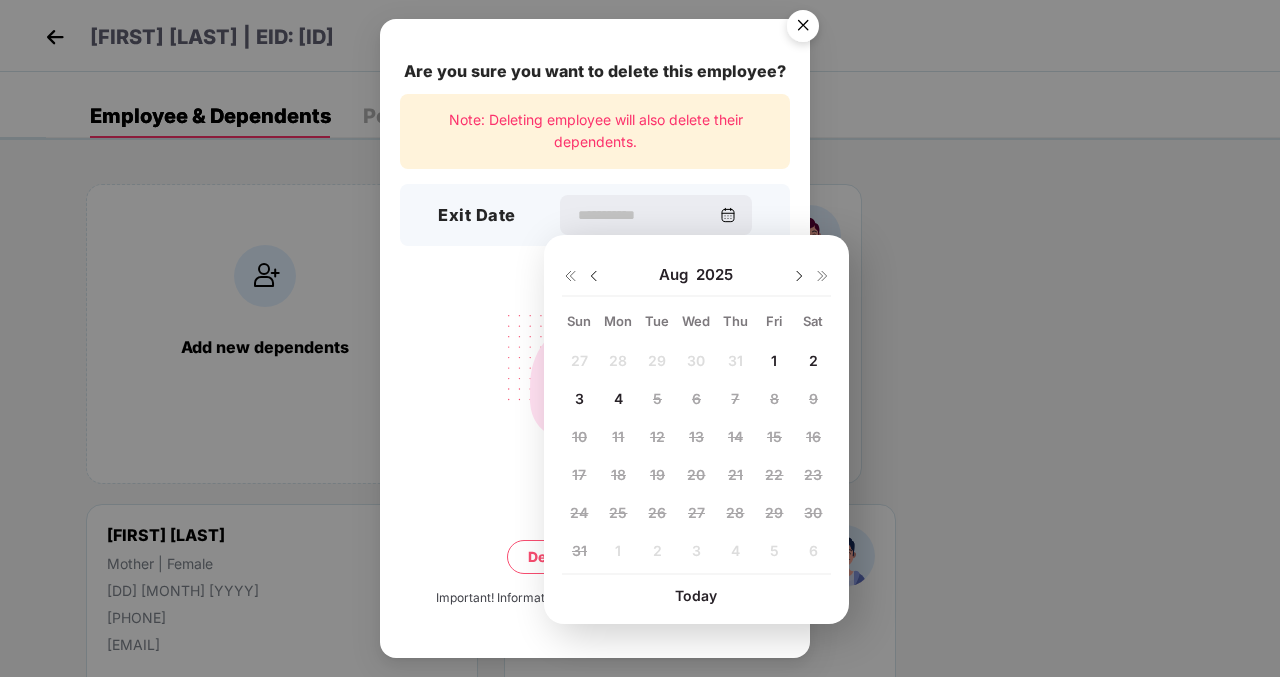click at bounding box center [582, 275] 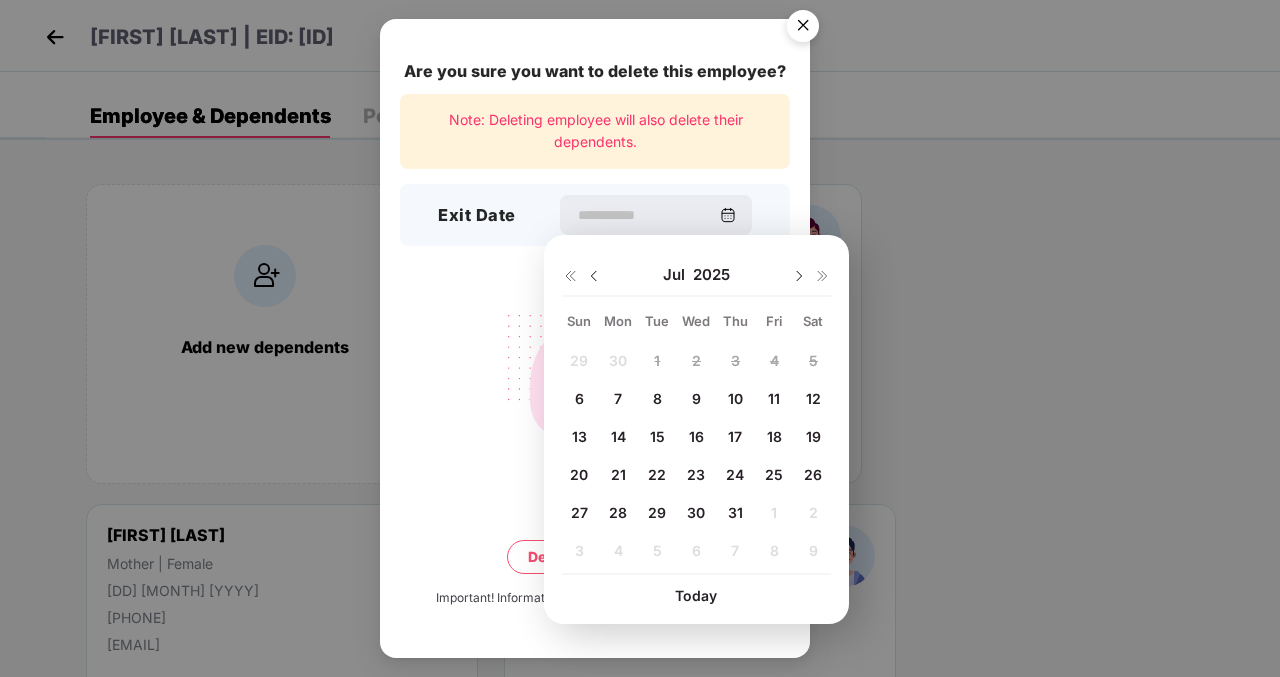 click on "31" at bounding box center [735, 512] 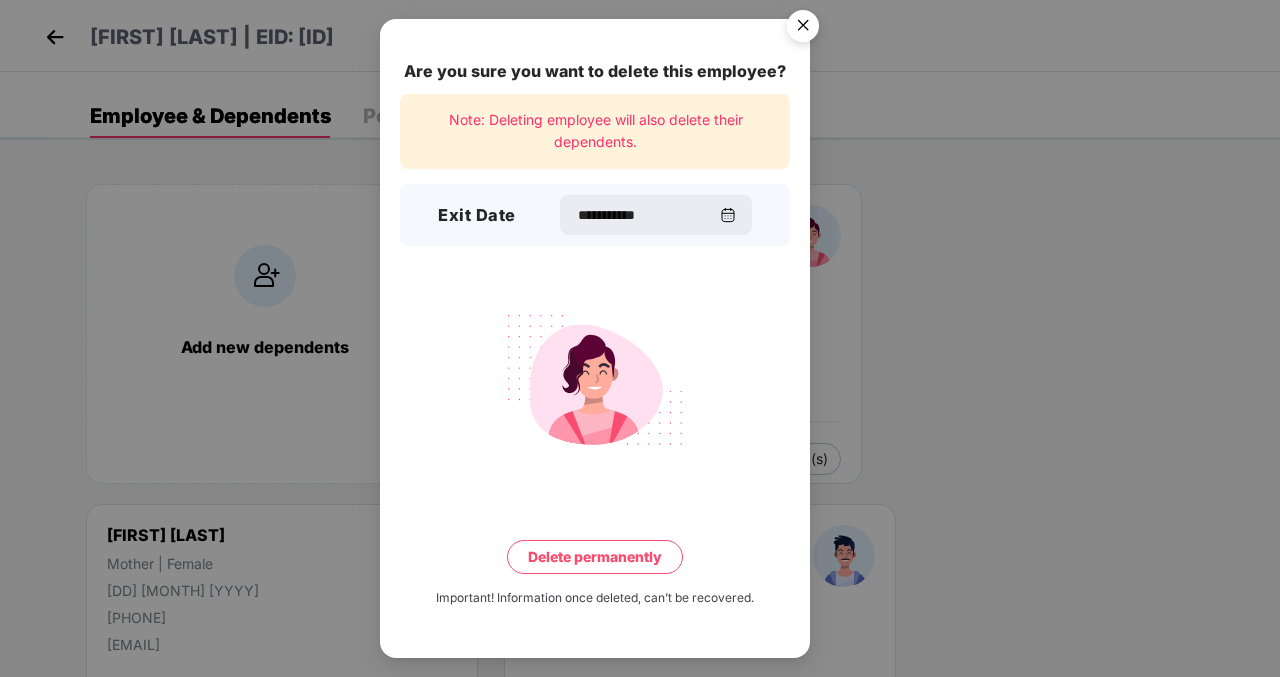click on "Delete permanently" at bounding box center (595, 557) 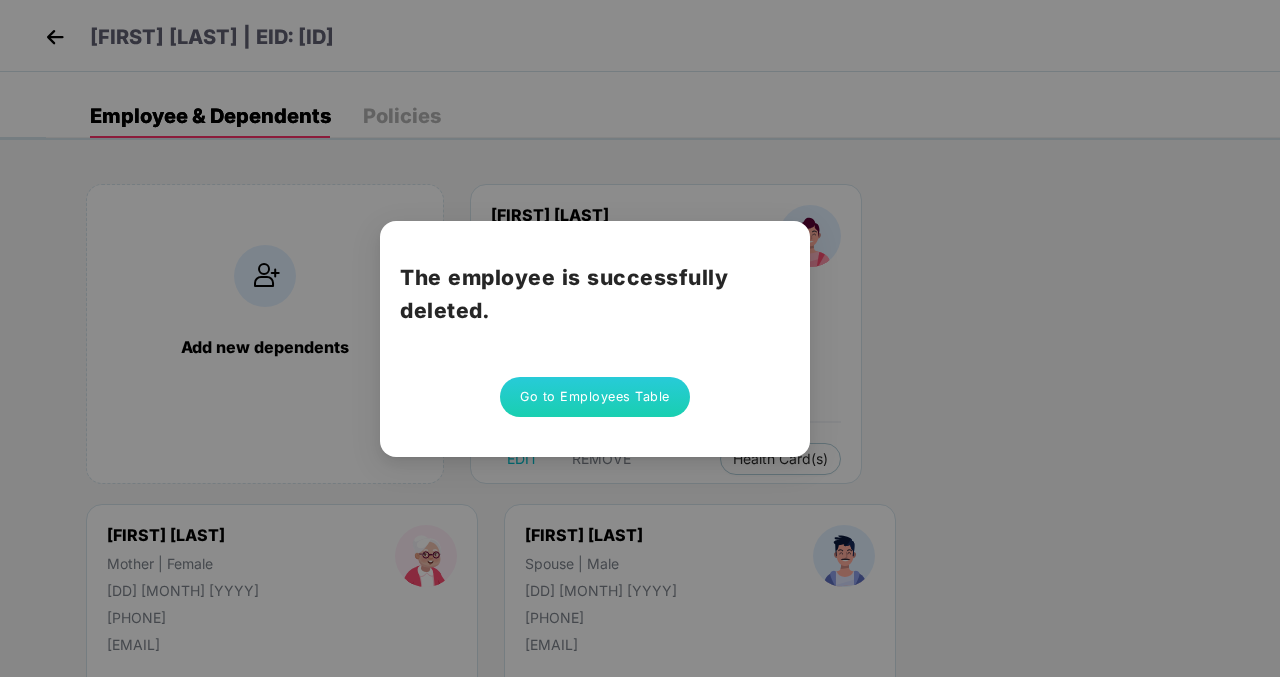 click on "Go to Employees Table" at bounding box center [595, 397] 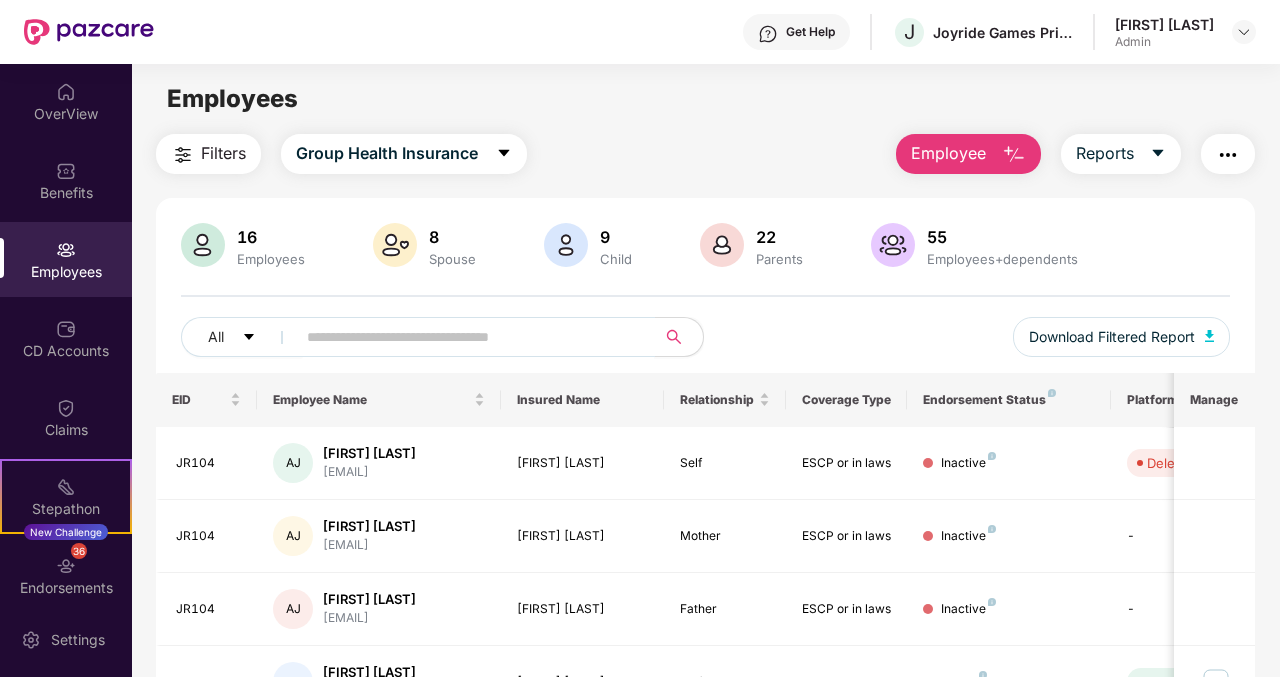 click at bounding box center (468, 337) 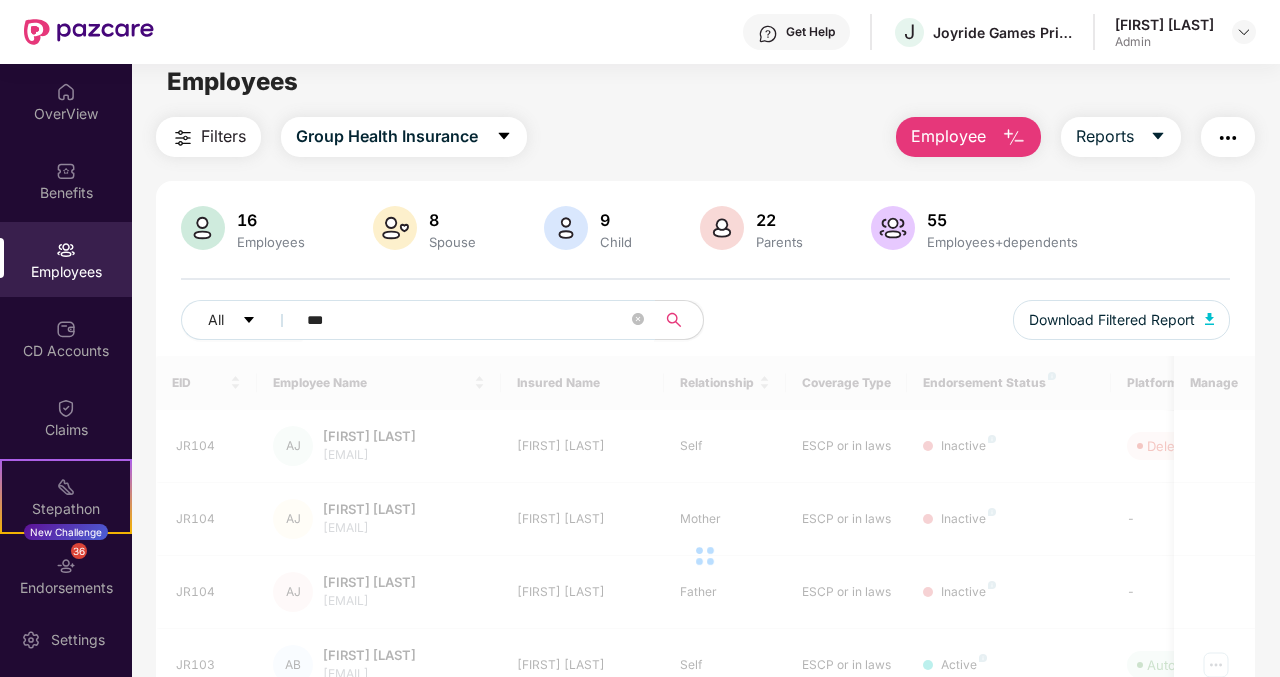 scroll, scrollTop: 0, scrollLeft: 0, axis: both 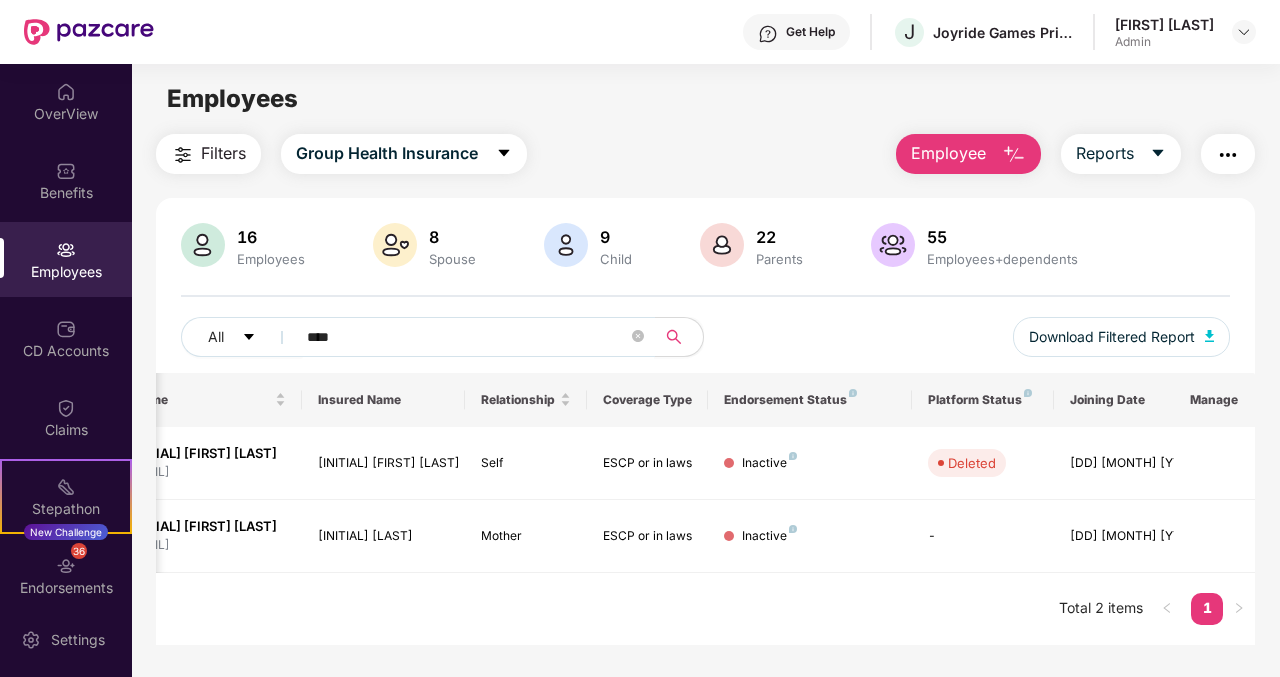 type on "***" 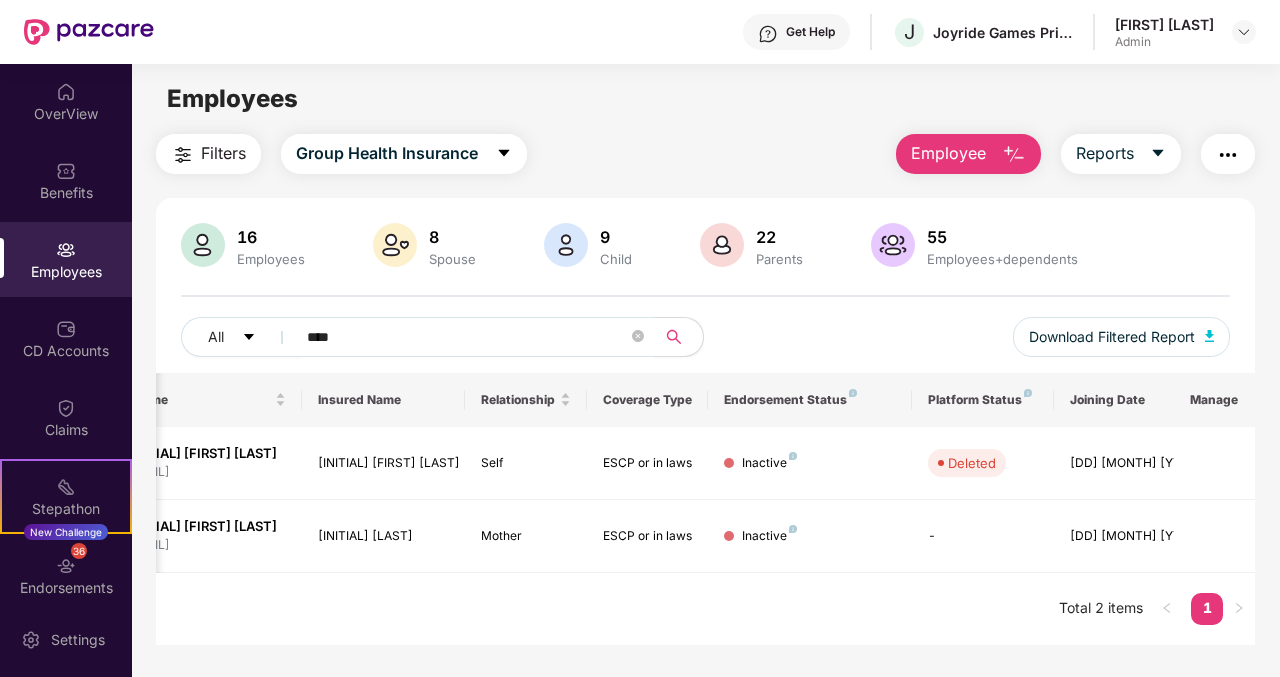 click on "Manage" at bounding box center [1214, 400] 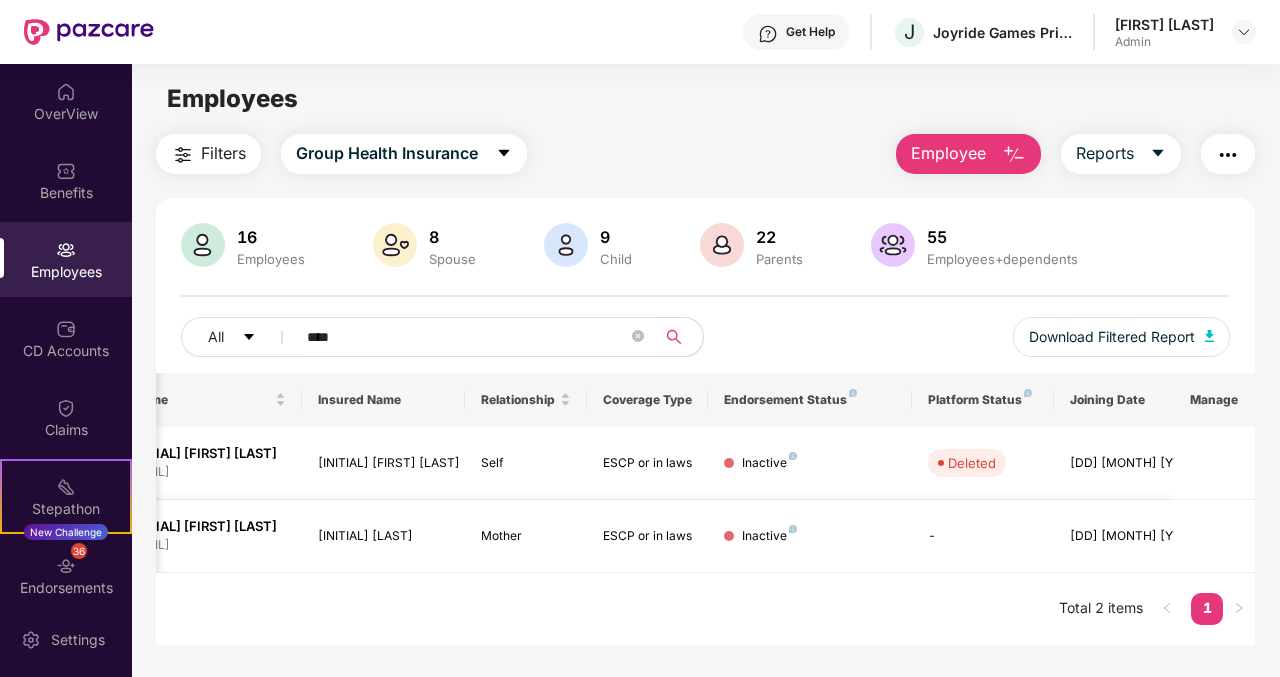 scroll, scrollTop: 64, scrollLeft: 0, axis: vertical 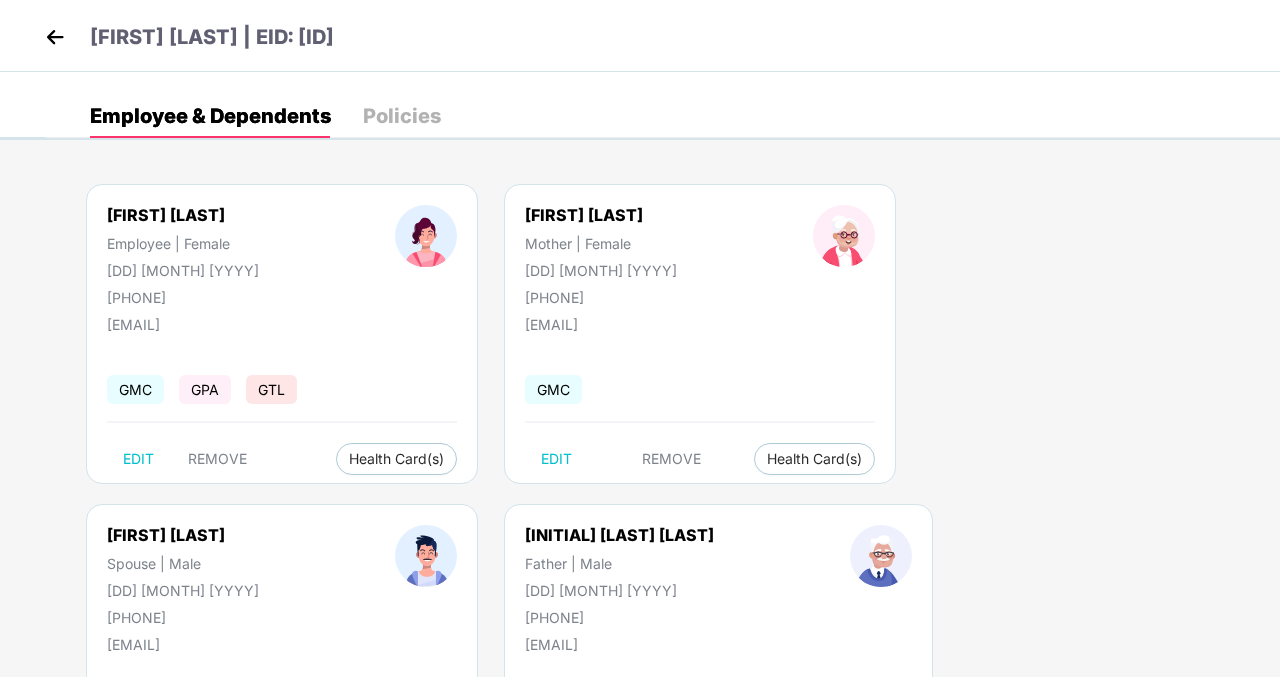 click at bounding box center [55, 37] 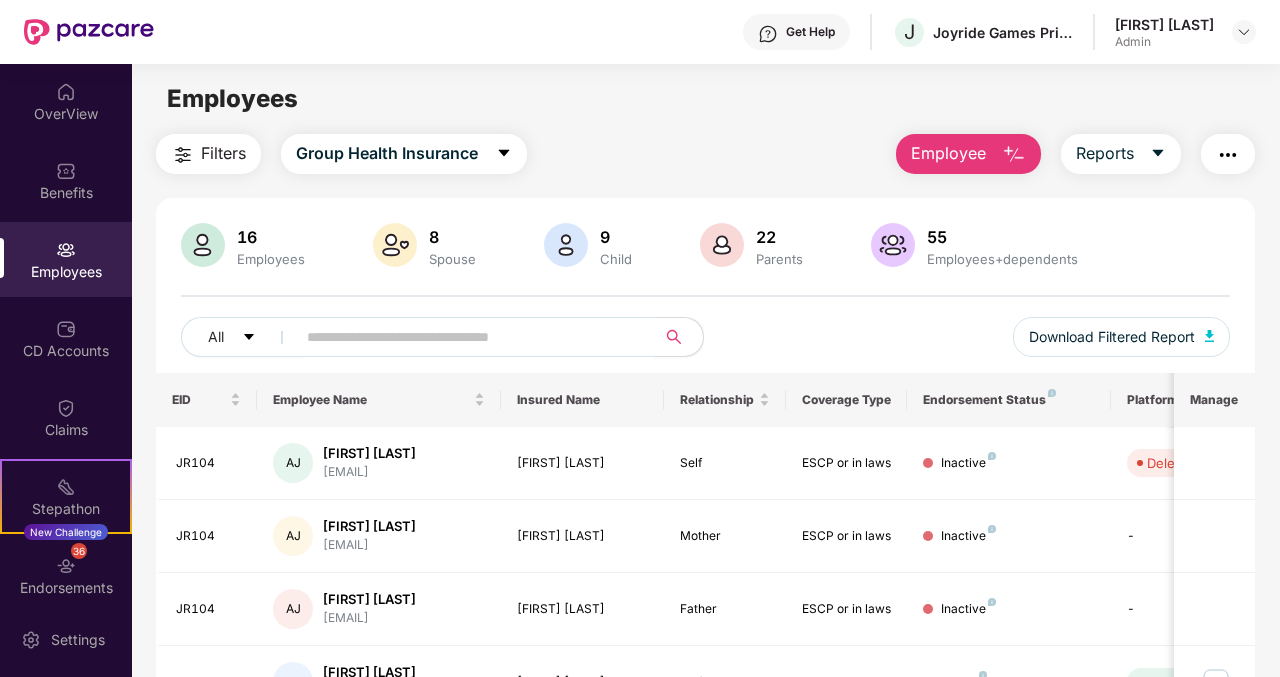 click at bounding box center (468, 337) 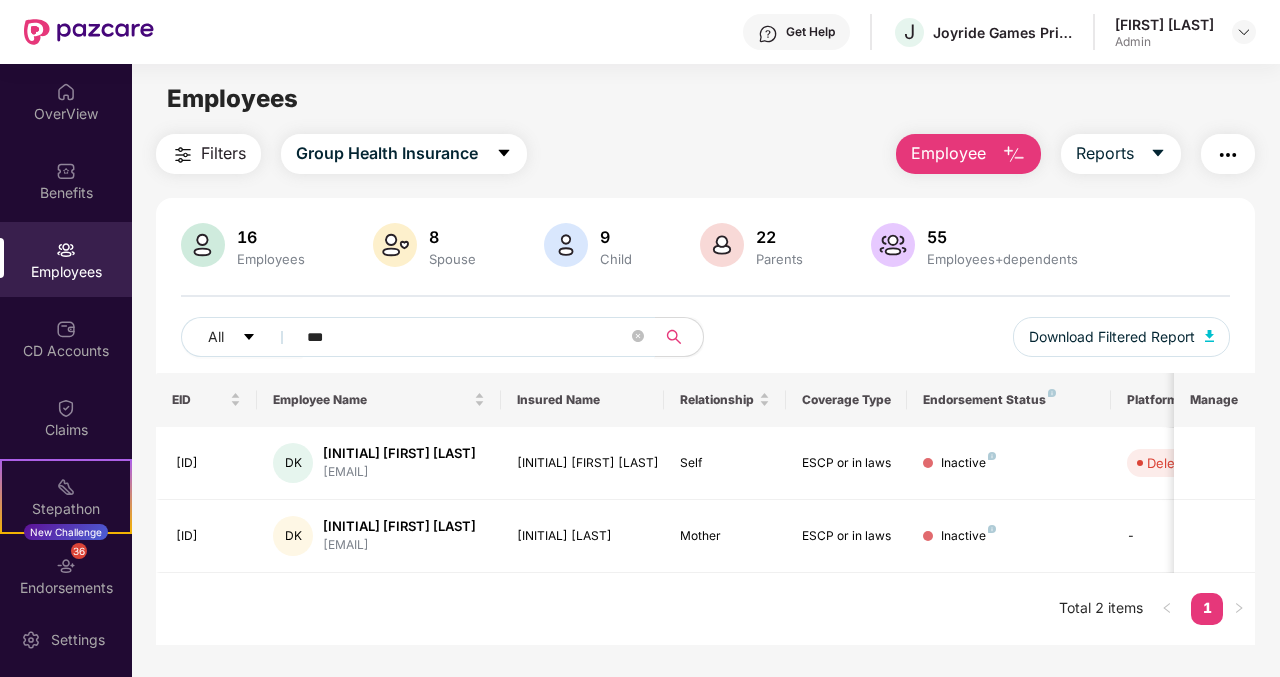 type on "***" 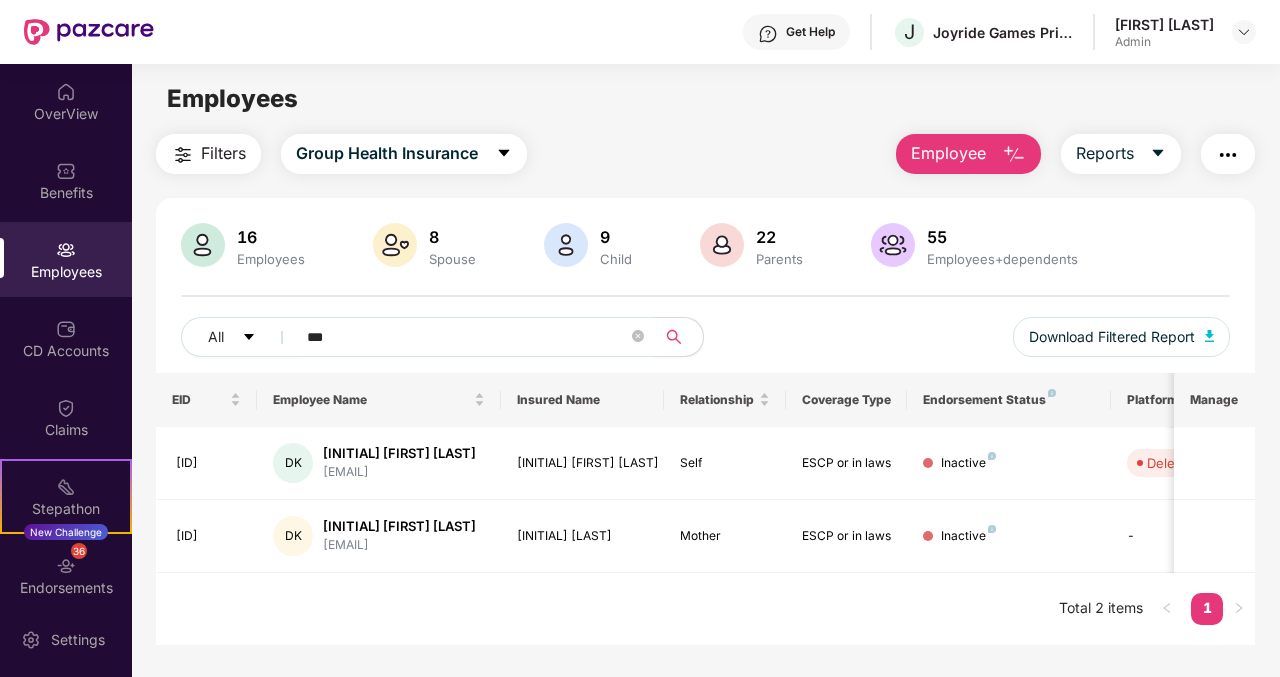 click on "Manage" at bounding box center (1214, 400) 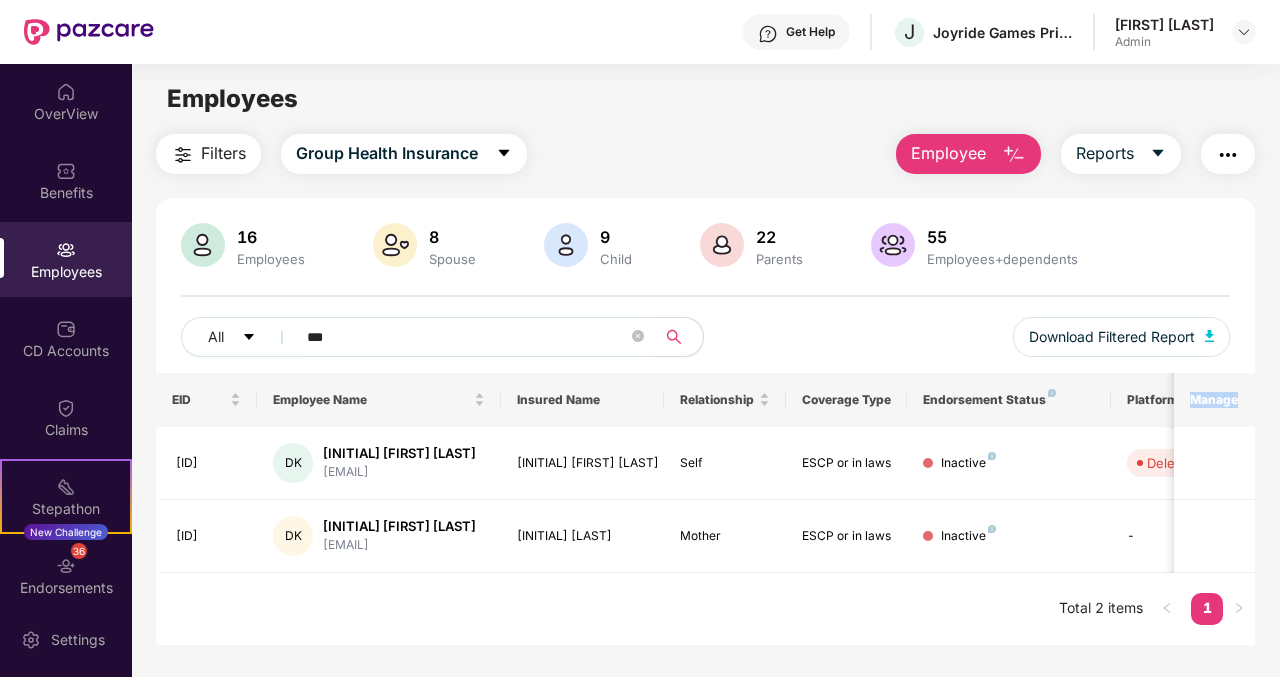 click on "Manage" at bounding box center [1214, 400] 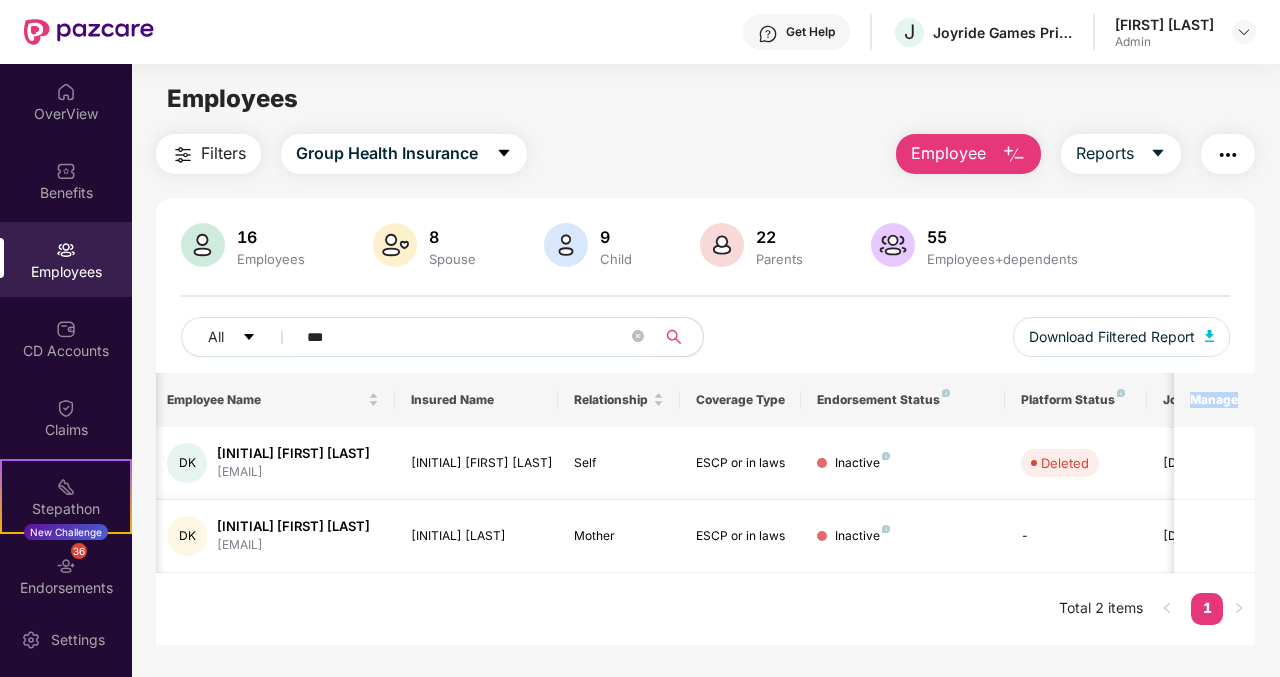 scroll, scrollTop: 0, scrollLeft: 0, axis: both 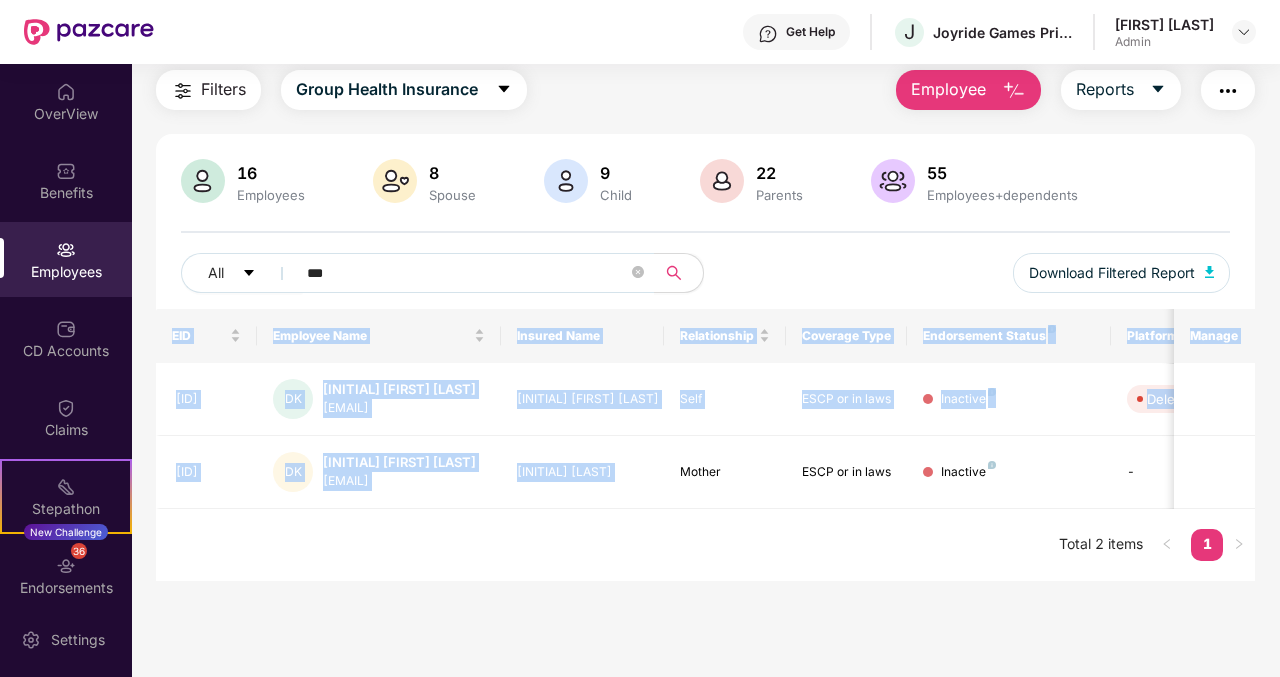 drag, startPoint x: 681, startPoint y: 458, endPoint x: 979, endPoint y: 736, distance: 407.53894 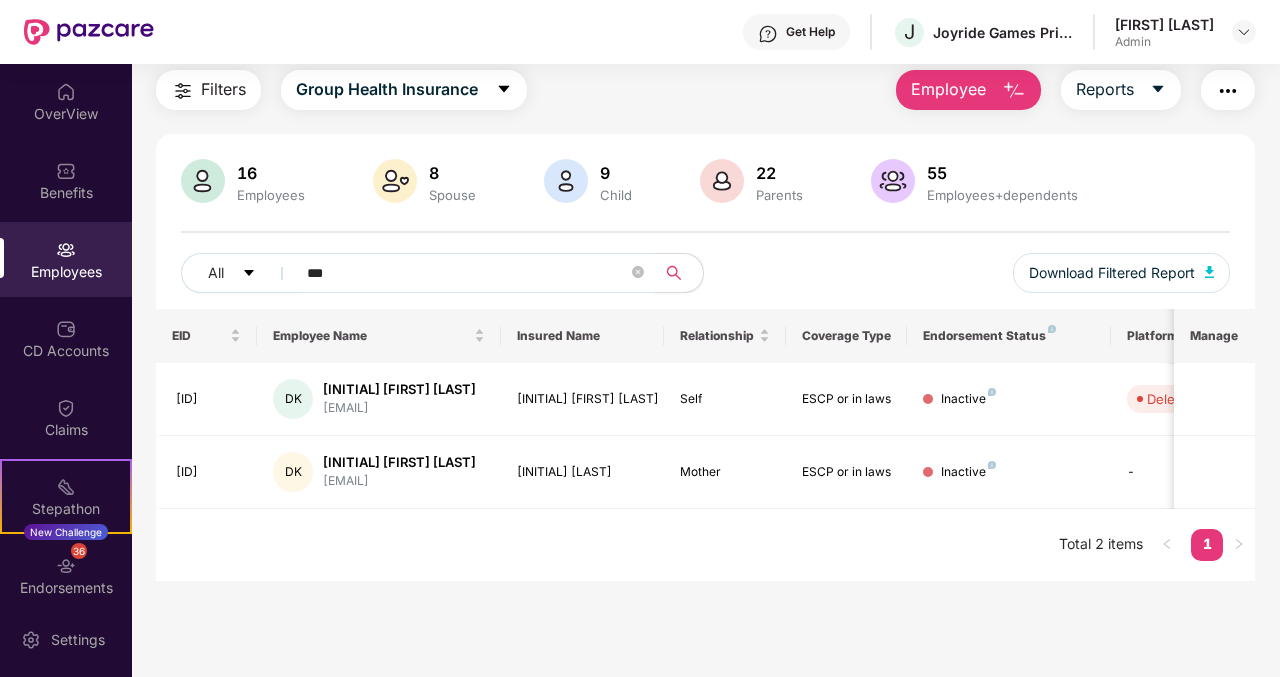 click on "Employees" at bounding box center [271, 195] 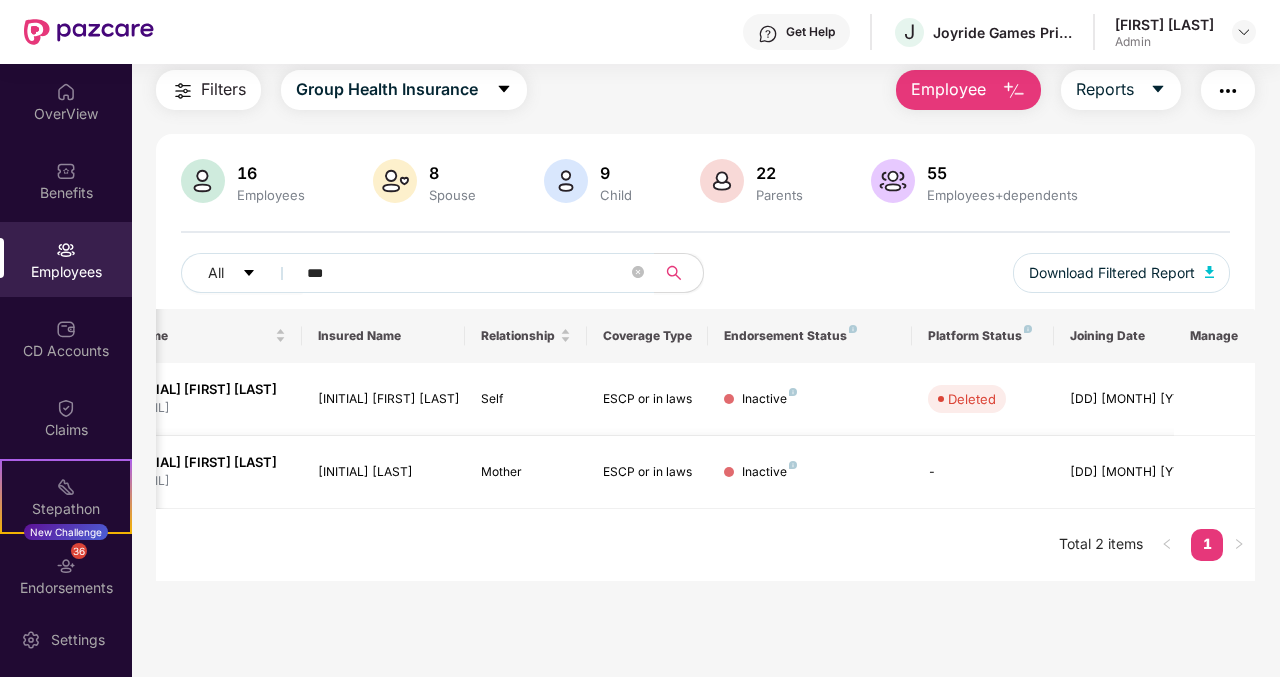 scroll, scrollTop: 0, scrollLeft: 0, axis: both 